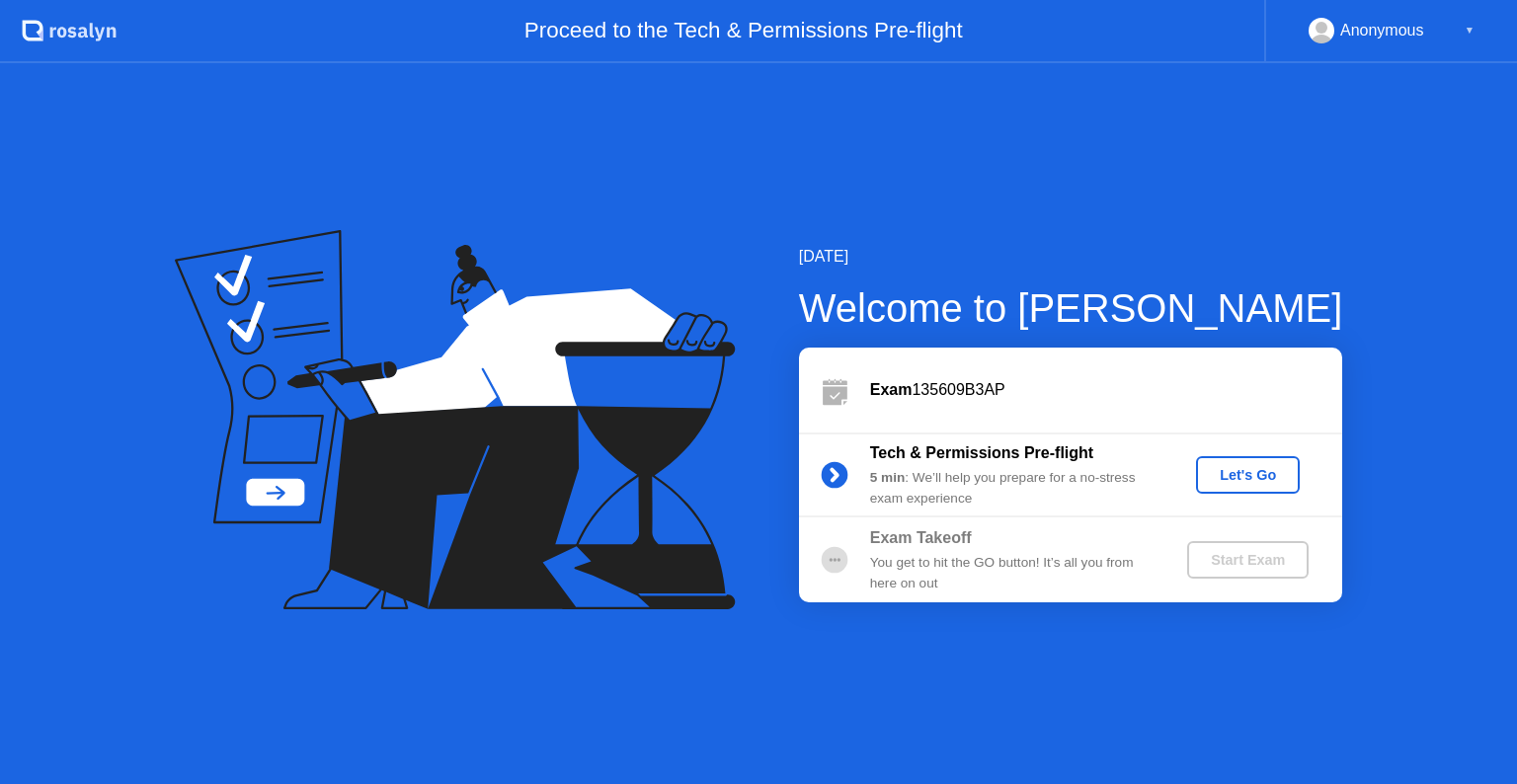 scroll, scrollTop: 0, scrollLeft: 0, axis: both 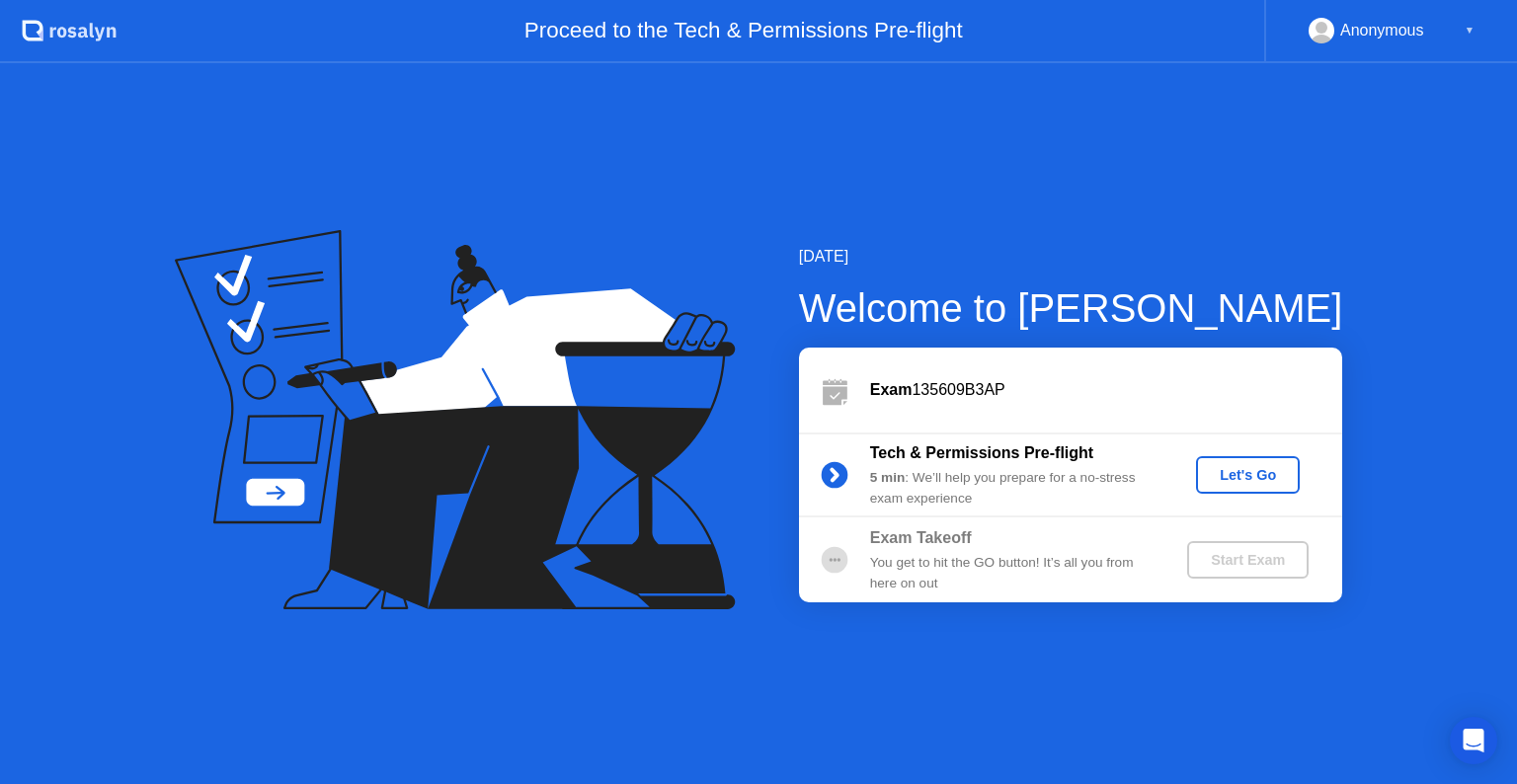 click on "Let's Go" 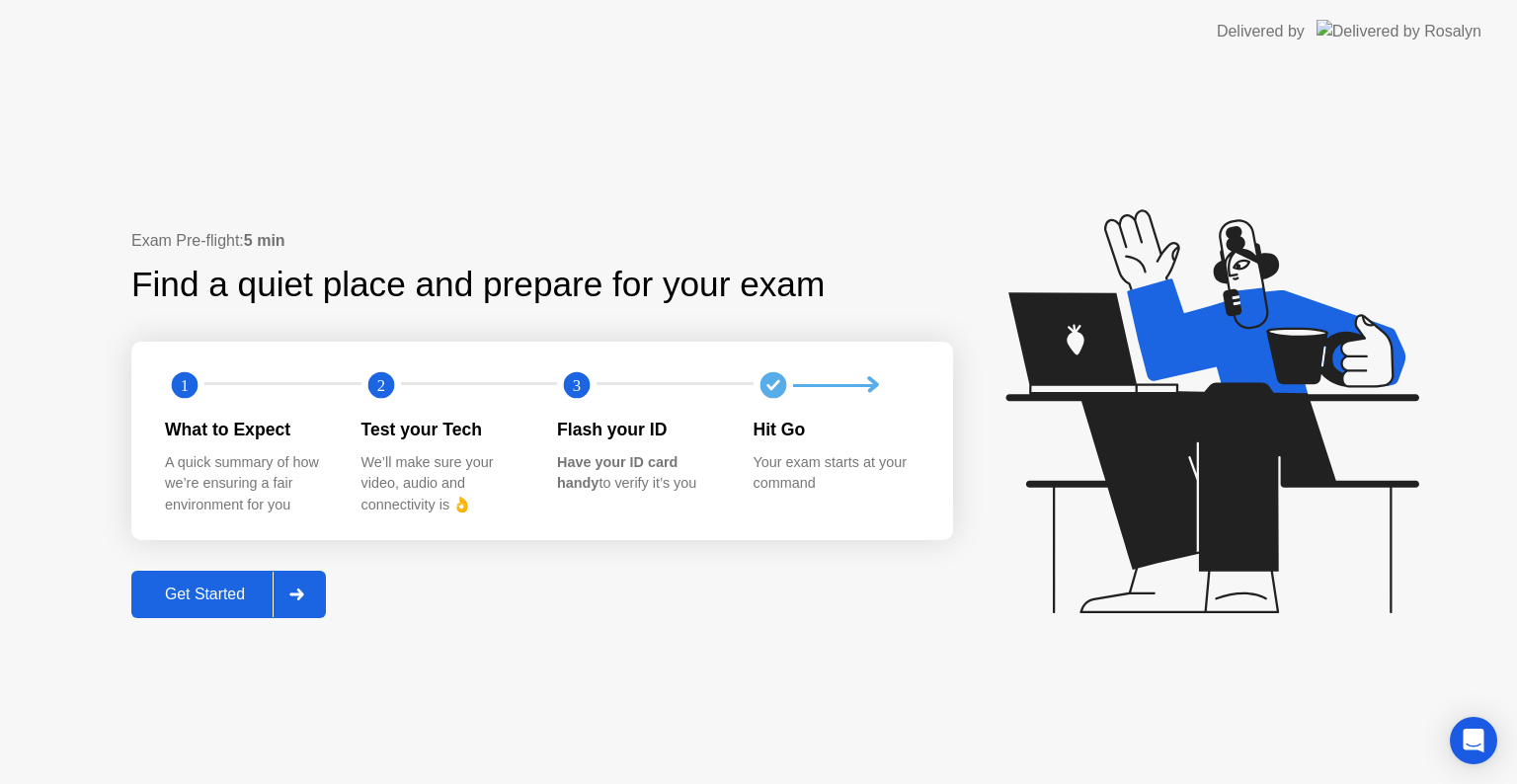 click on "Get Started" 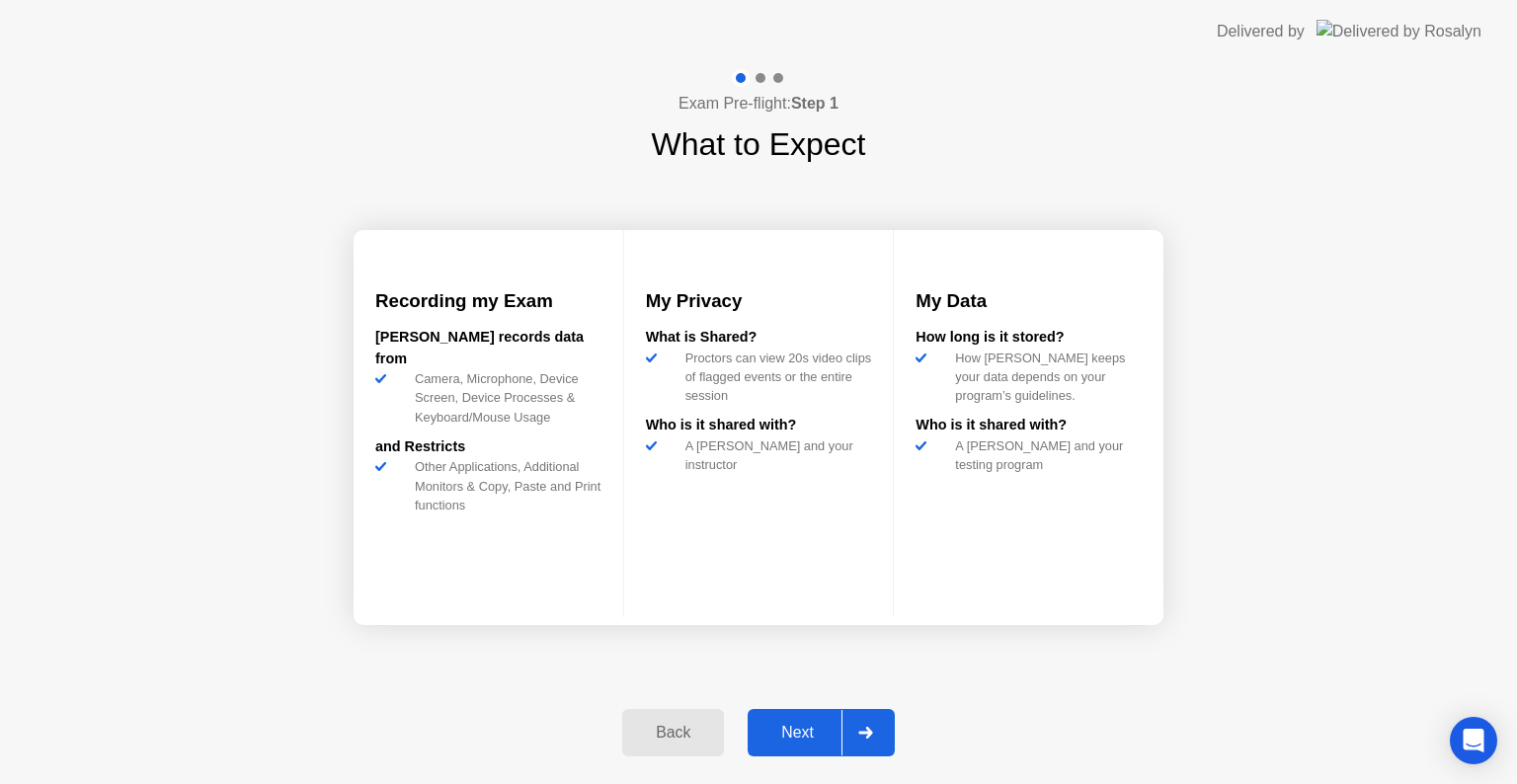 click on "Next" 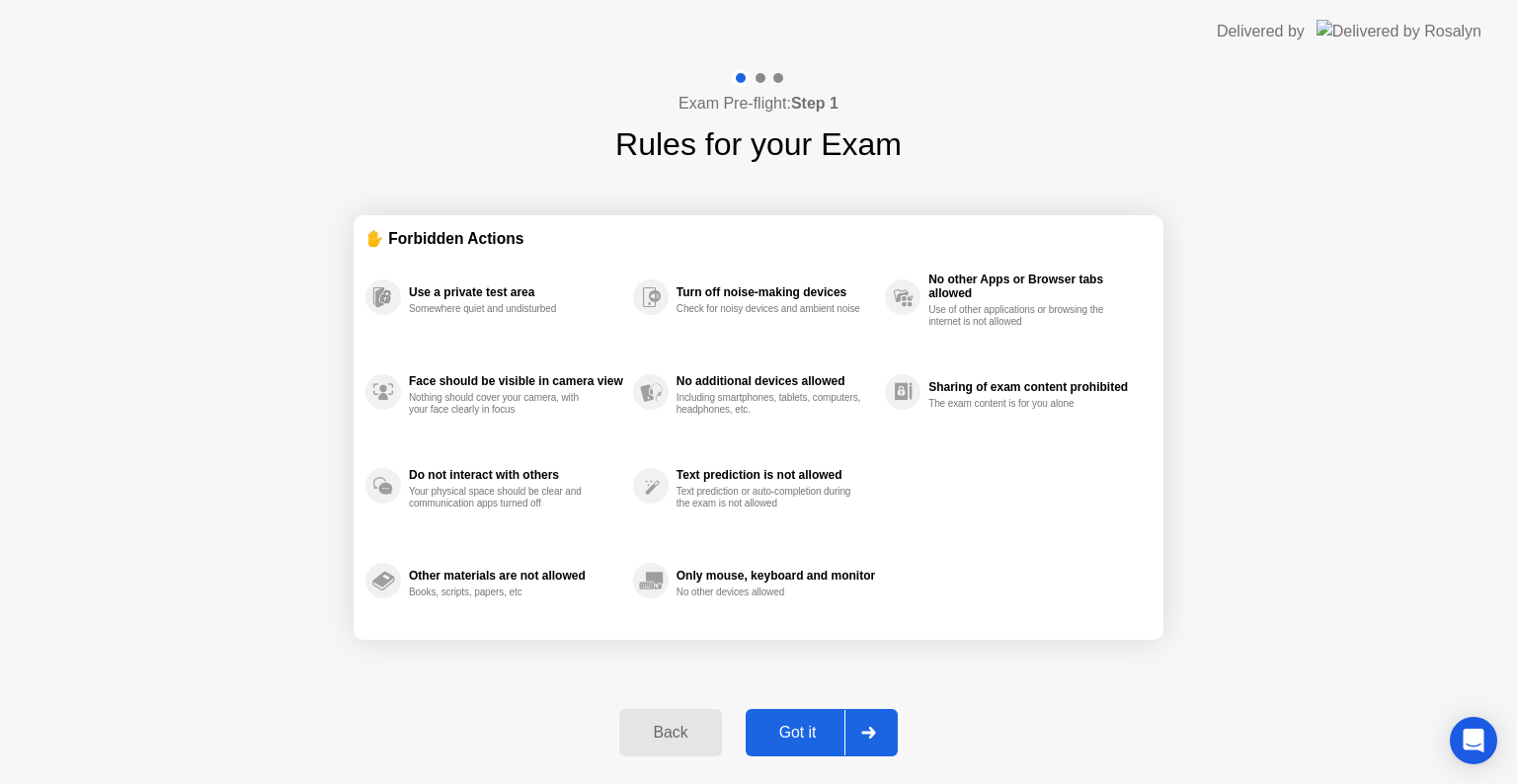 click on "Got it" 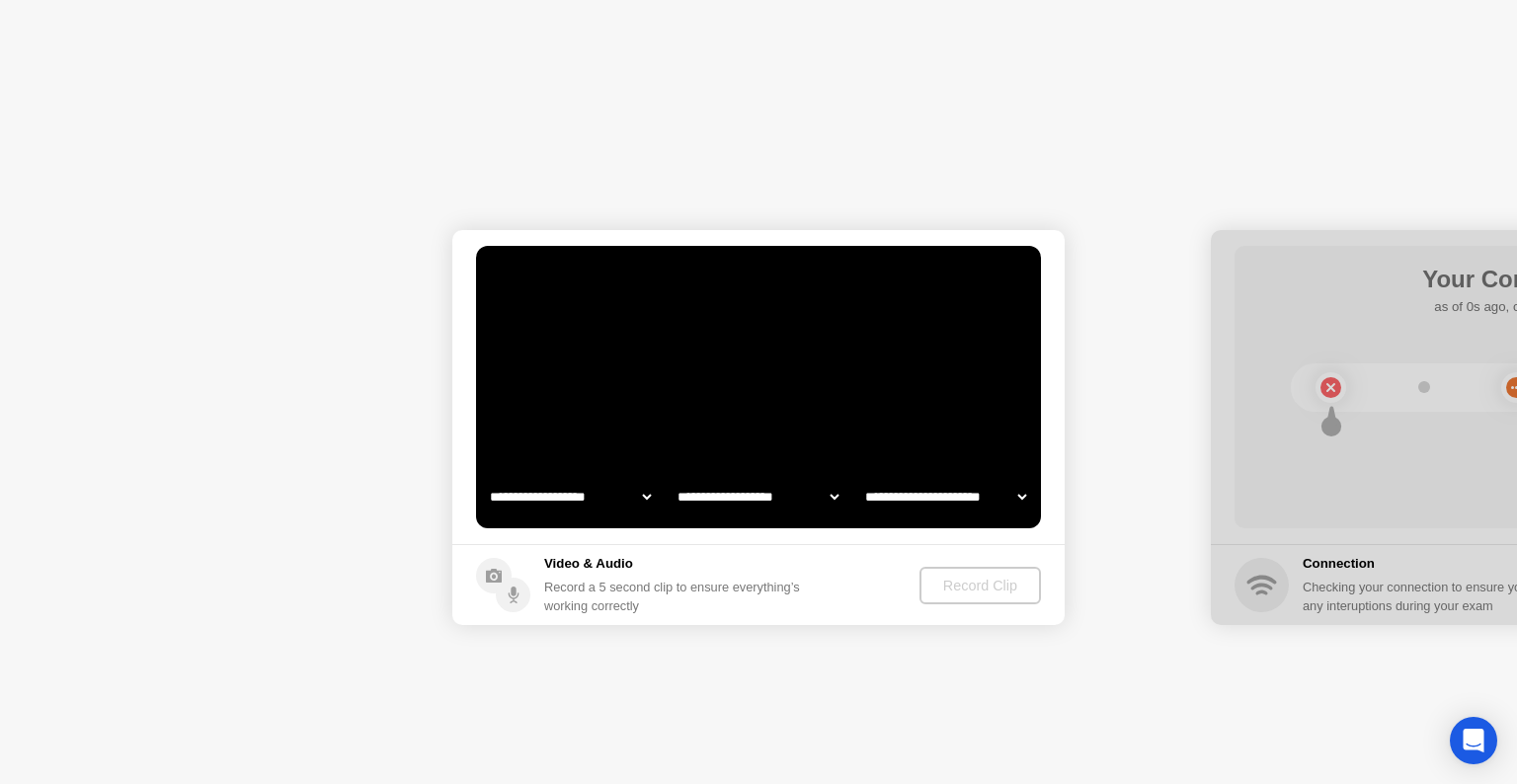 select on "**********" 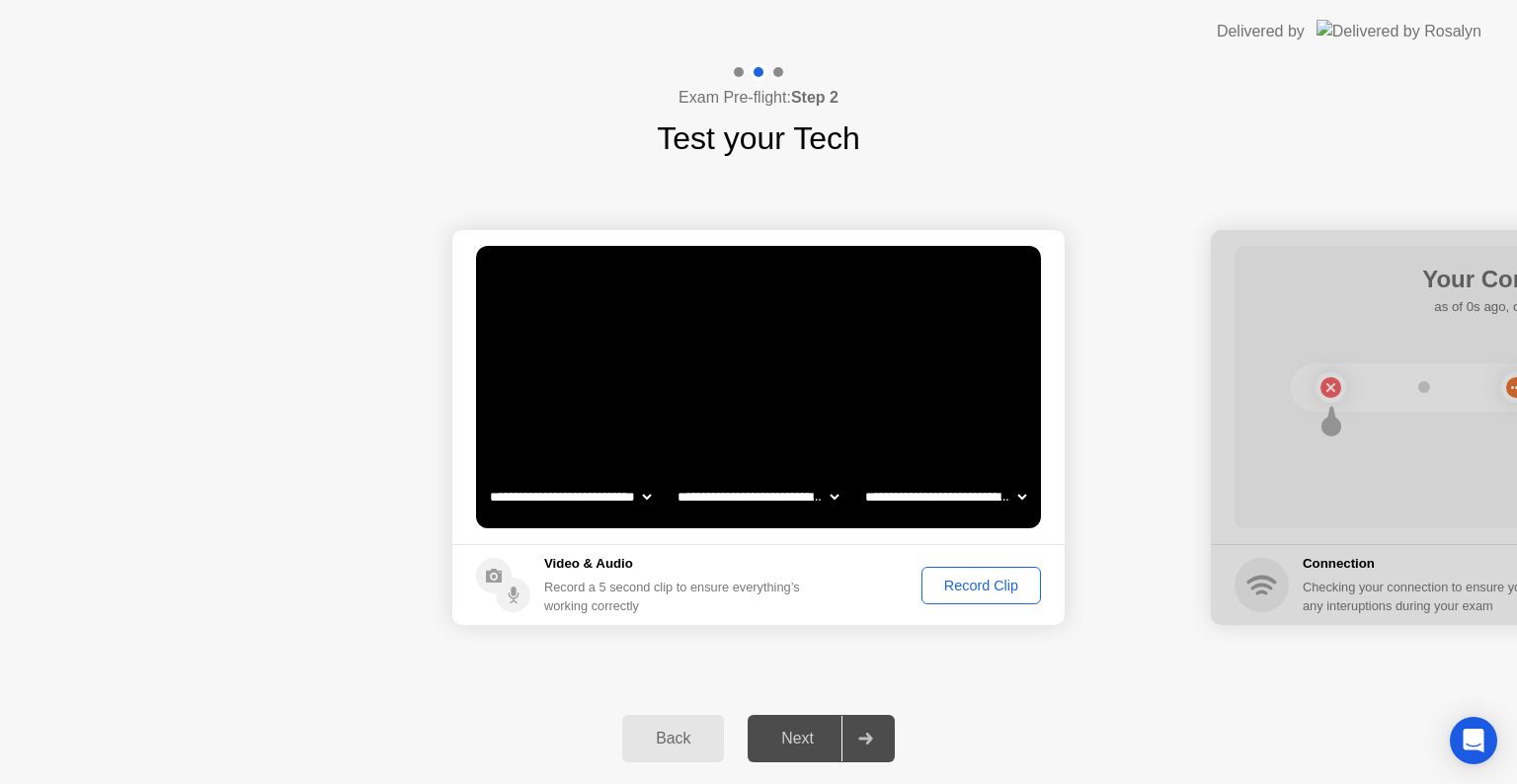 click on "Next" 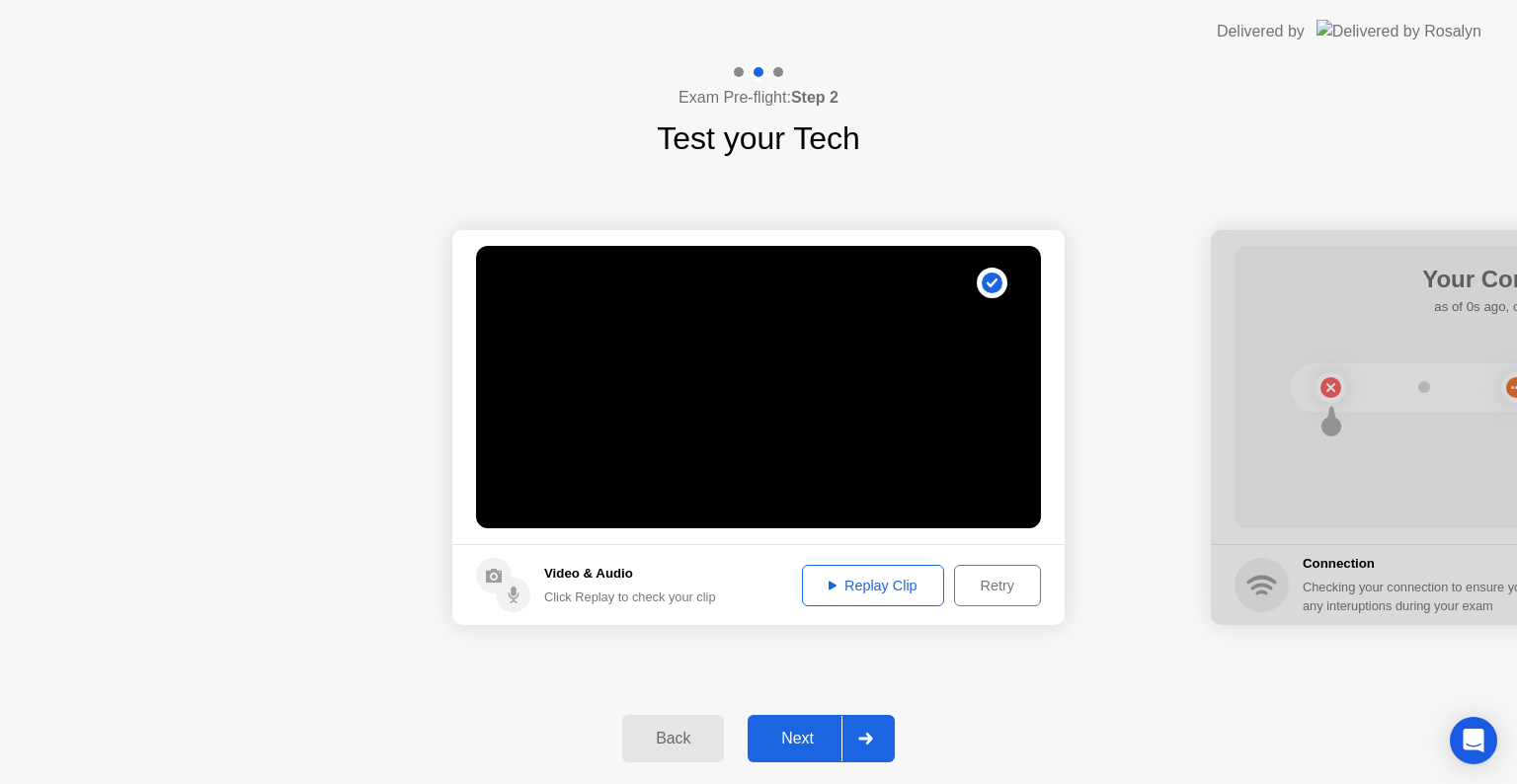 click on "Replay Clip" 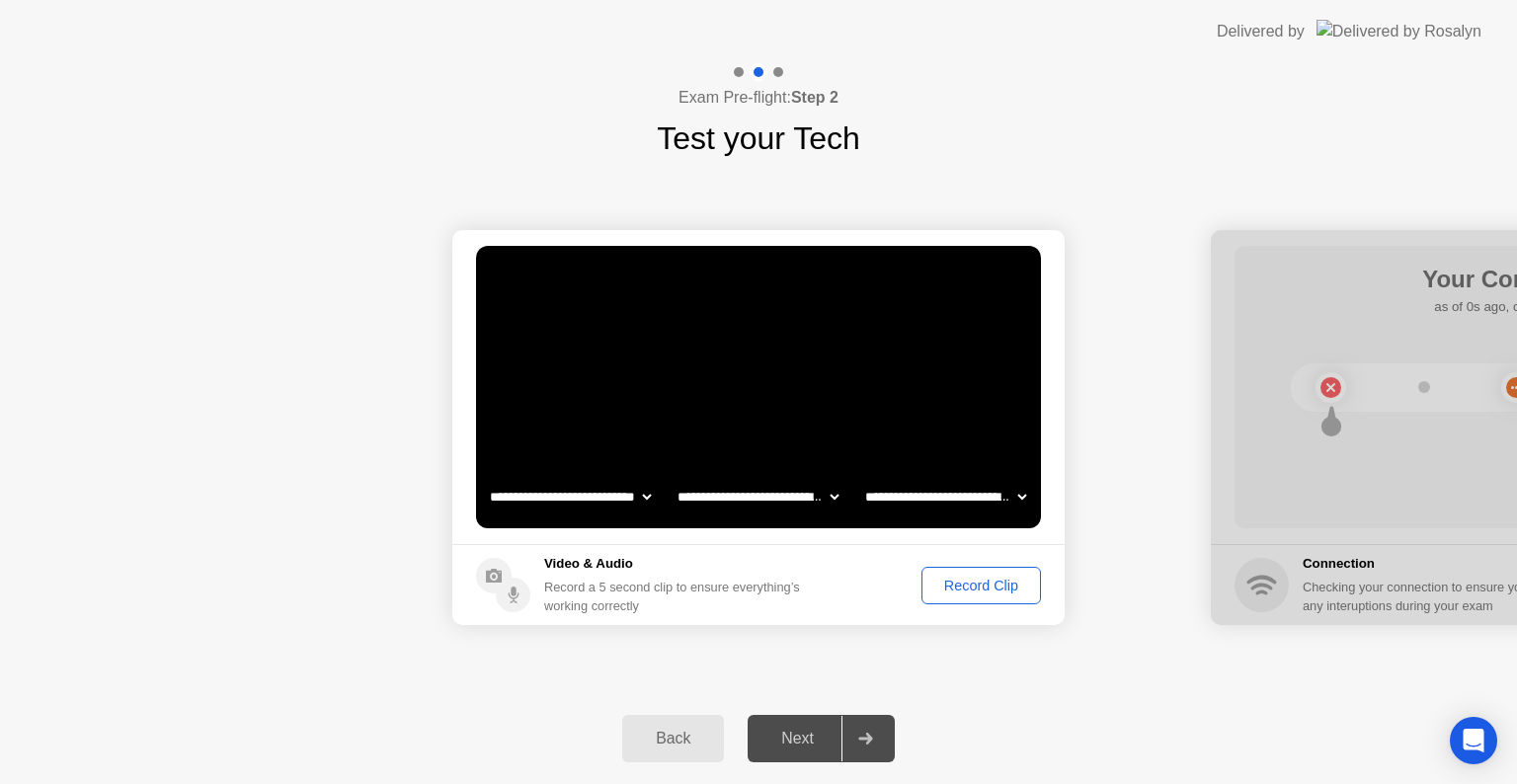 click on "Record Clip" 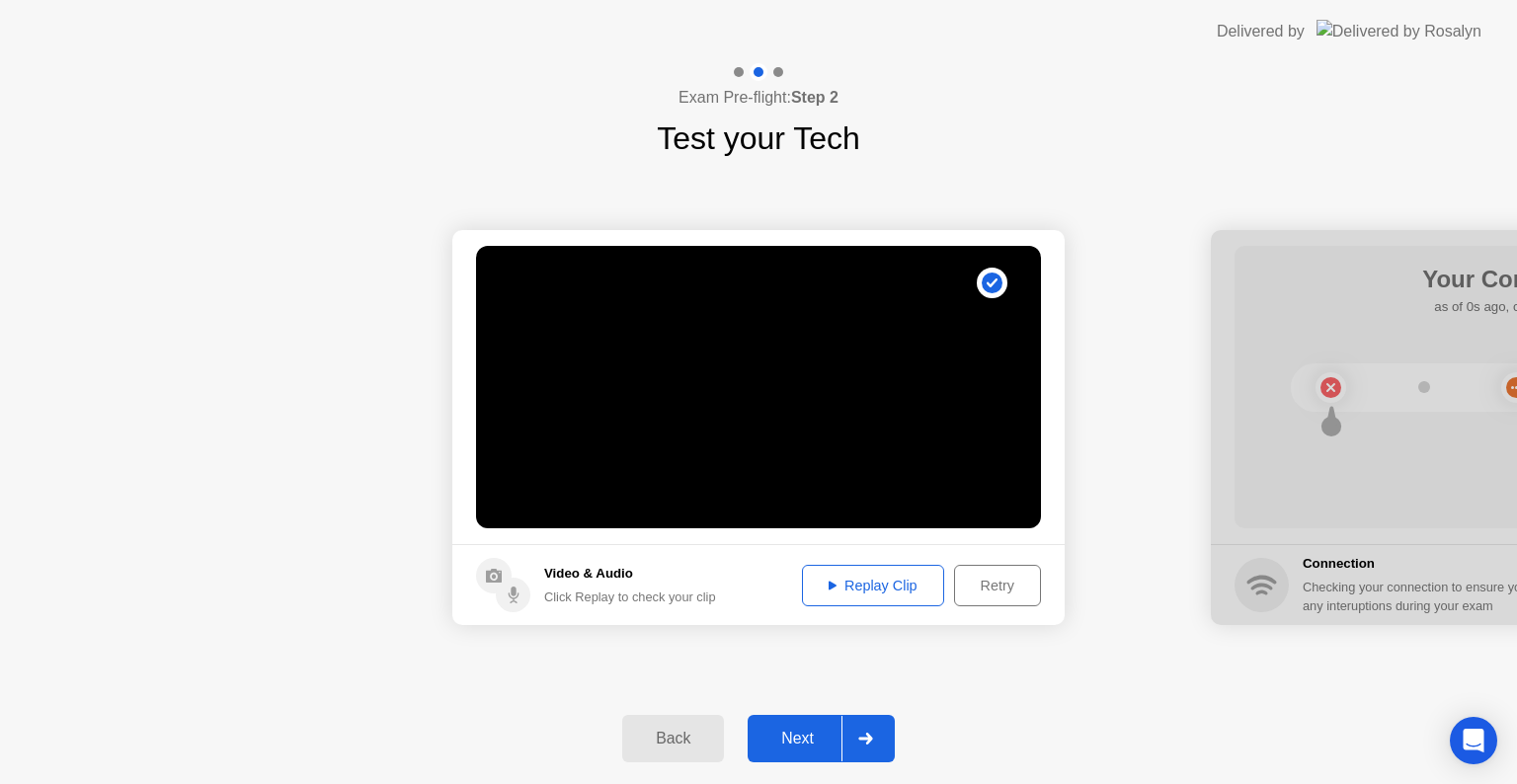 click on "Next" 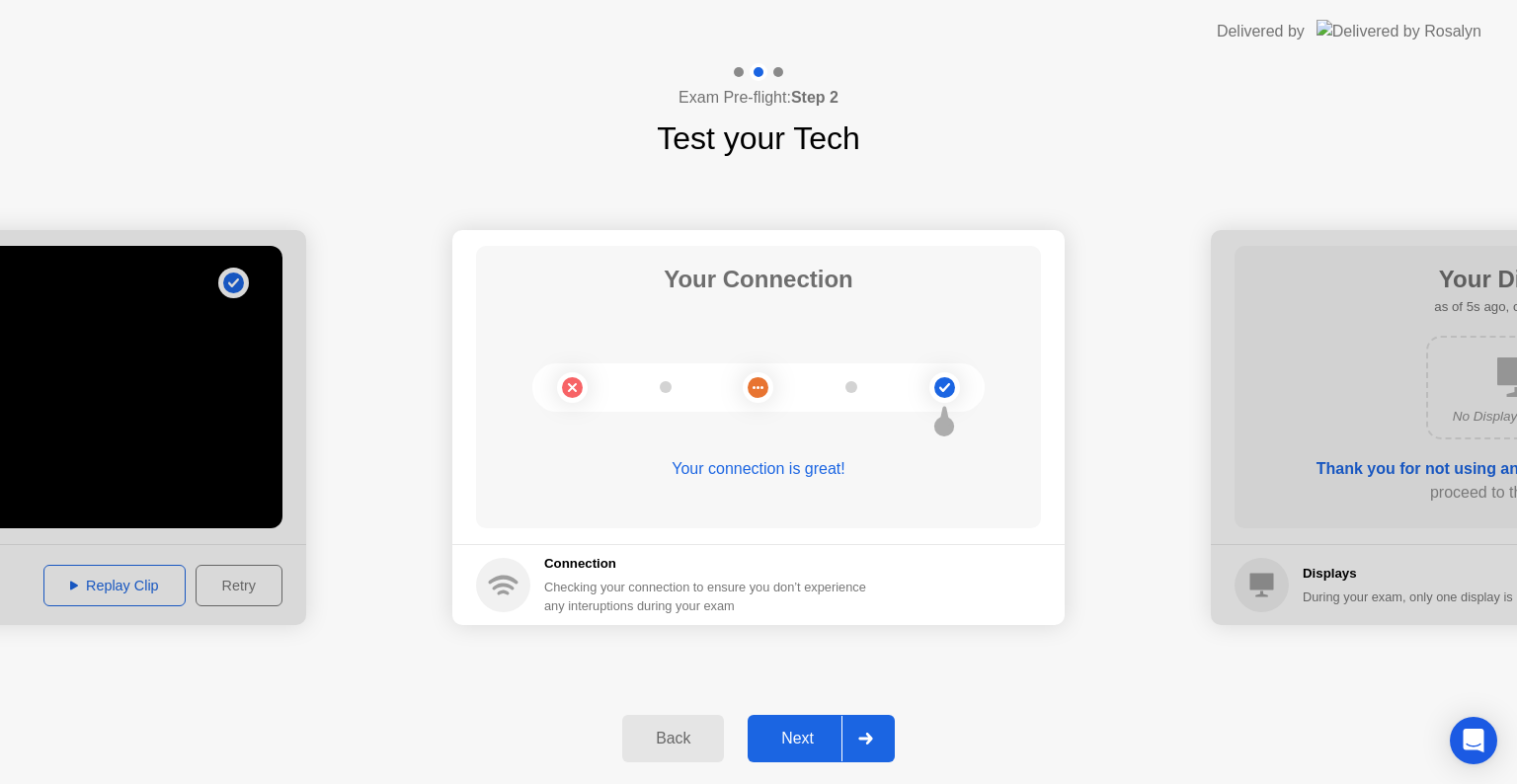 click on "Next" 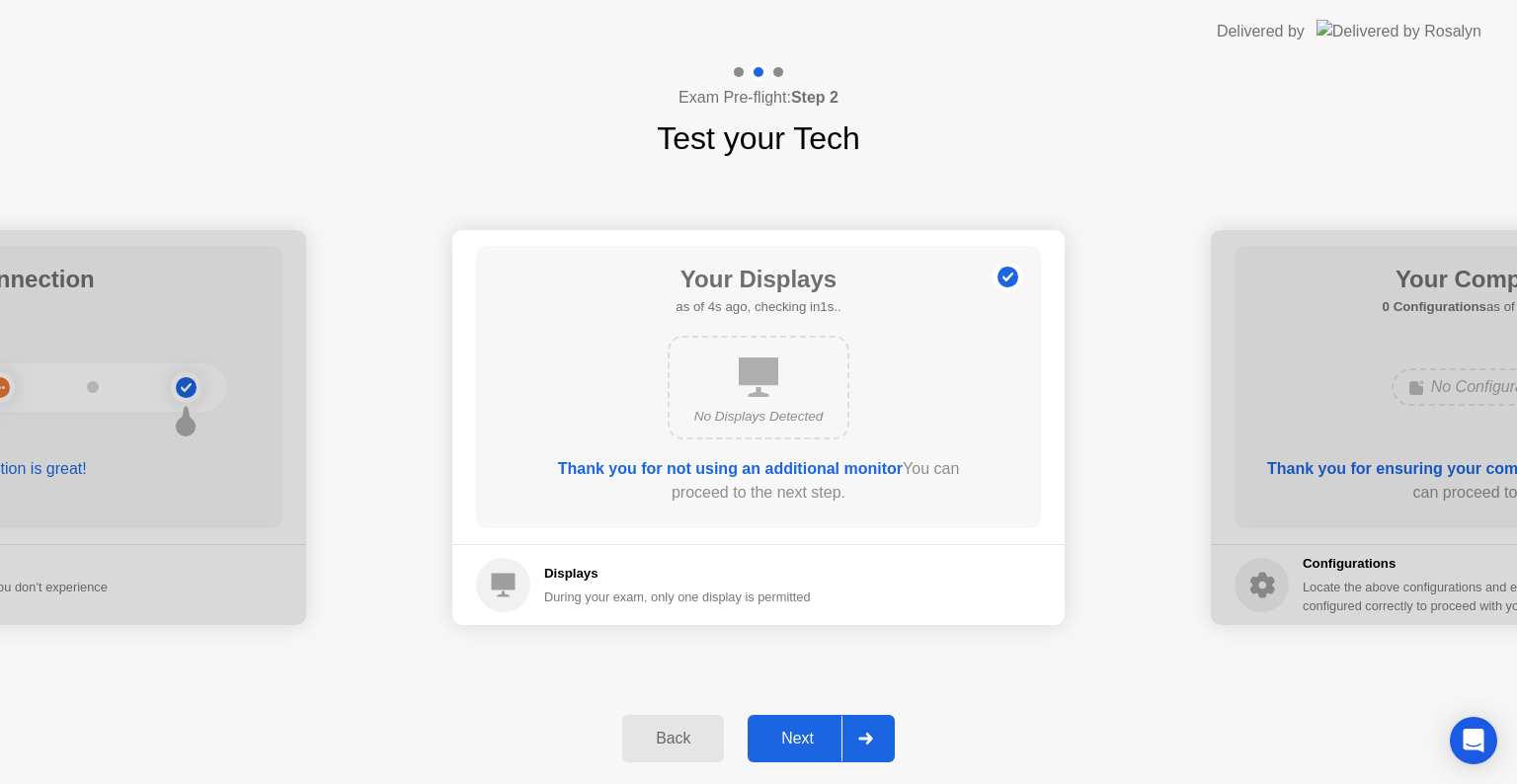 click on "No Displays Detected" 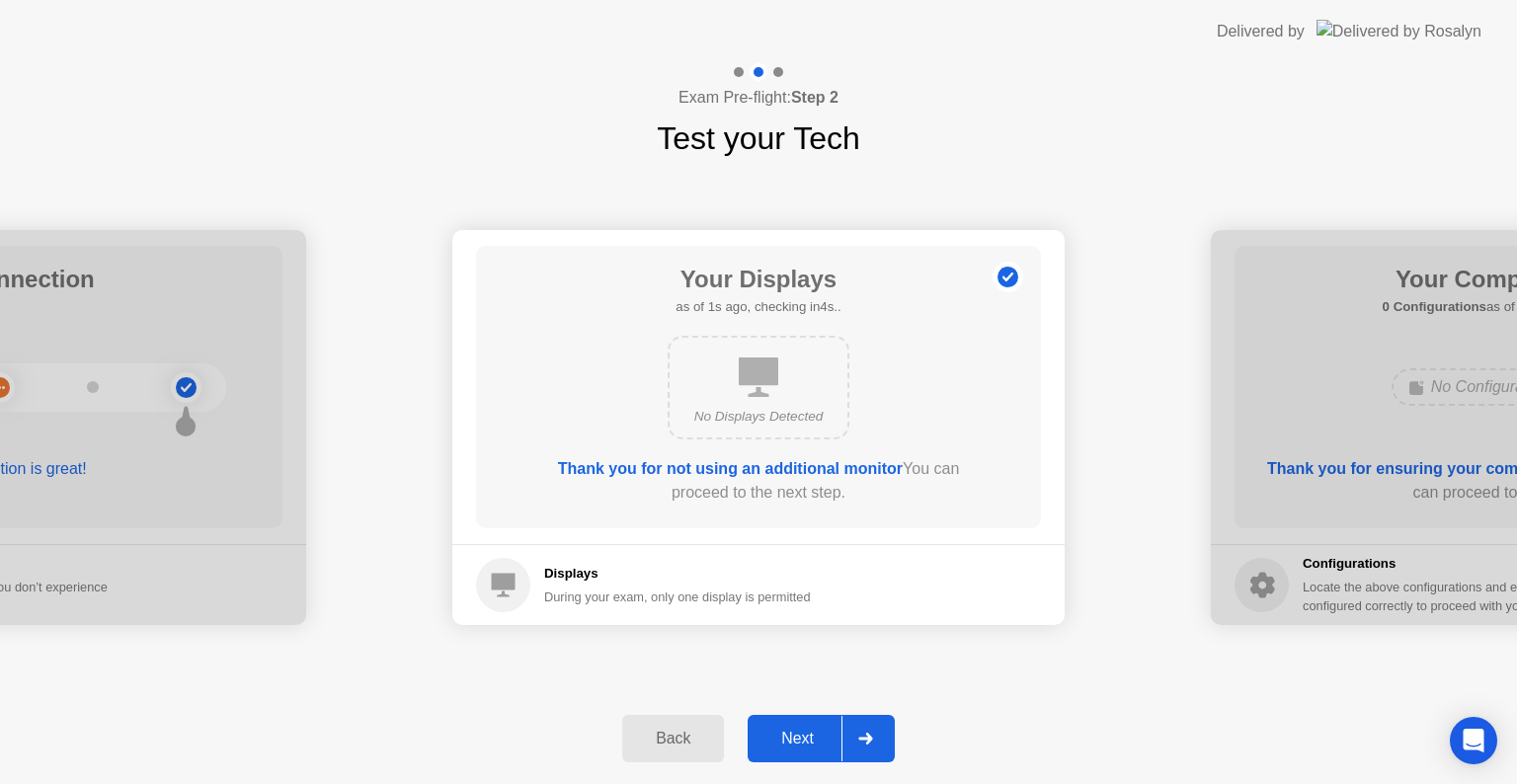 click on "Next" 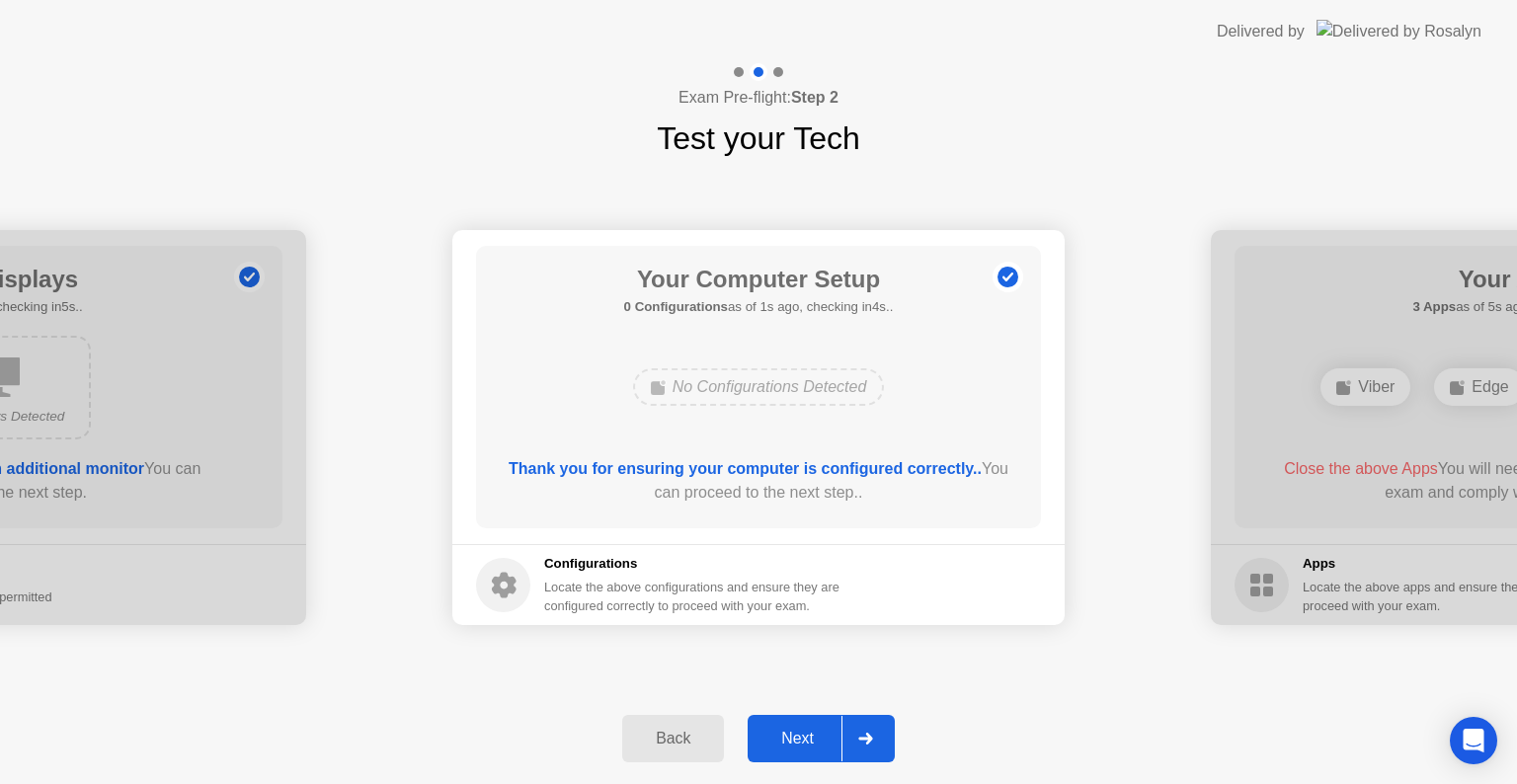 click on "Next" 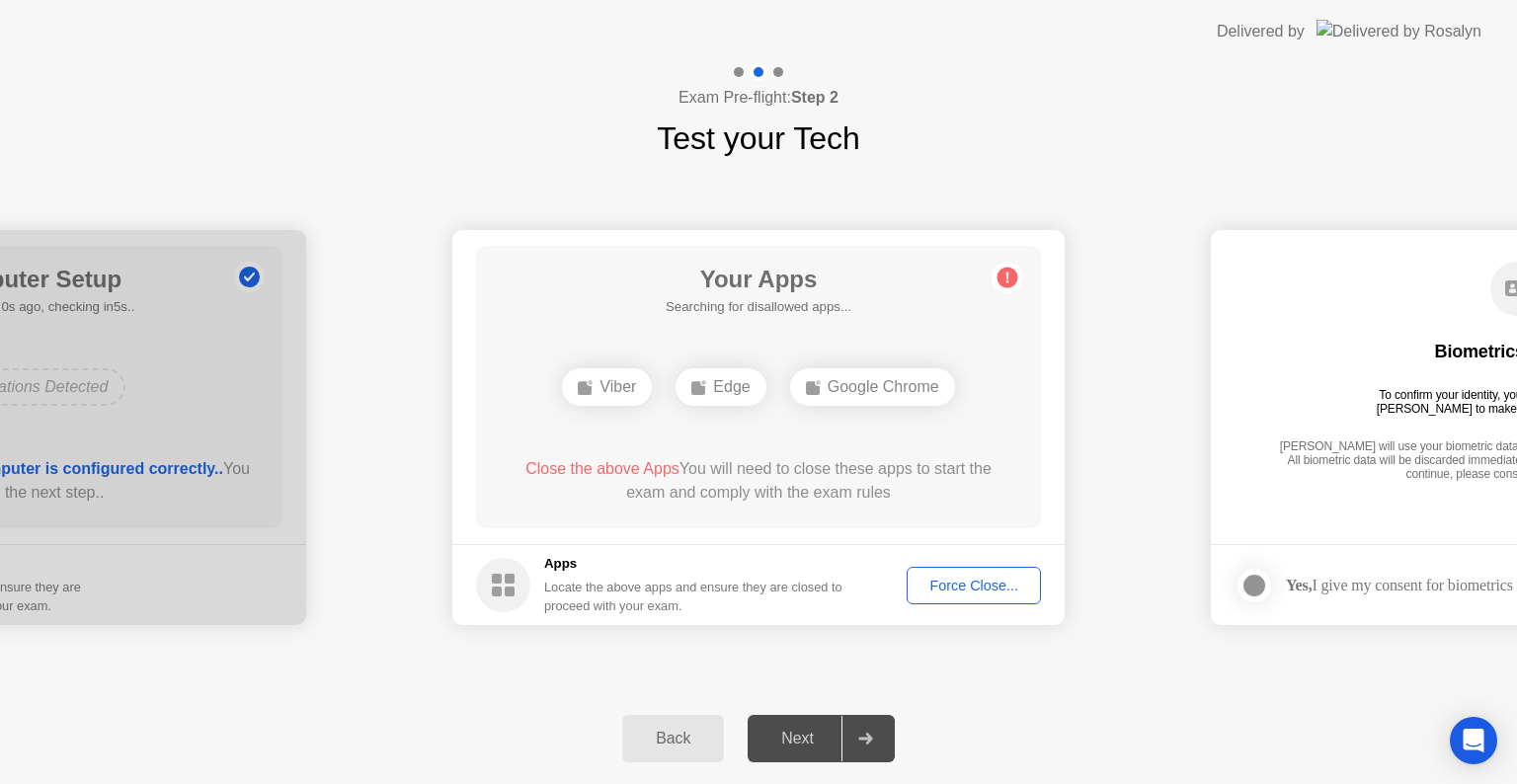 click on "Next" 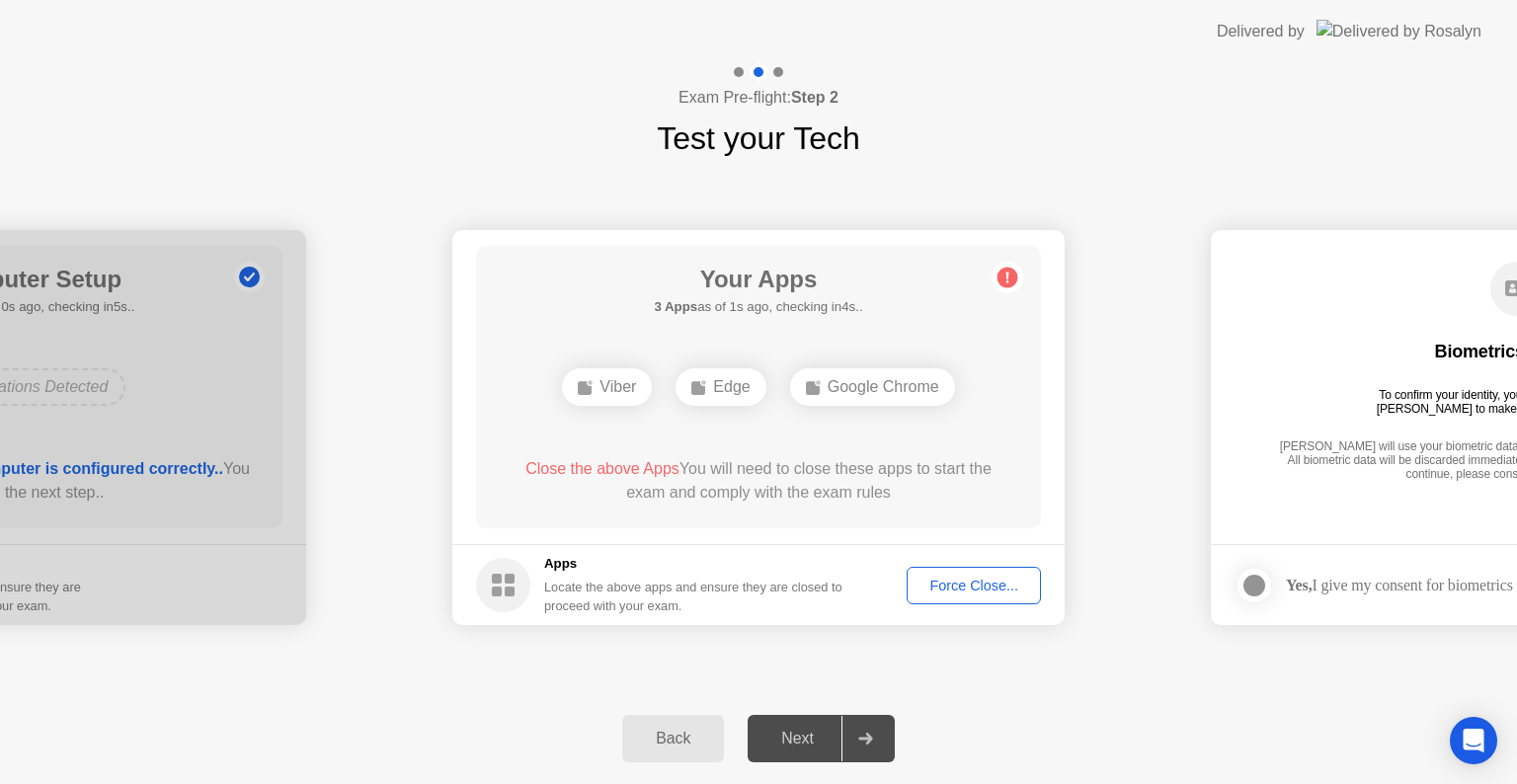 click on "Viber" 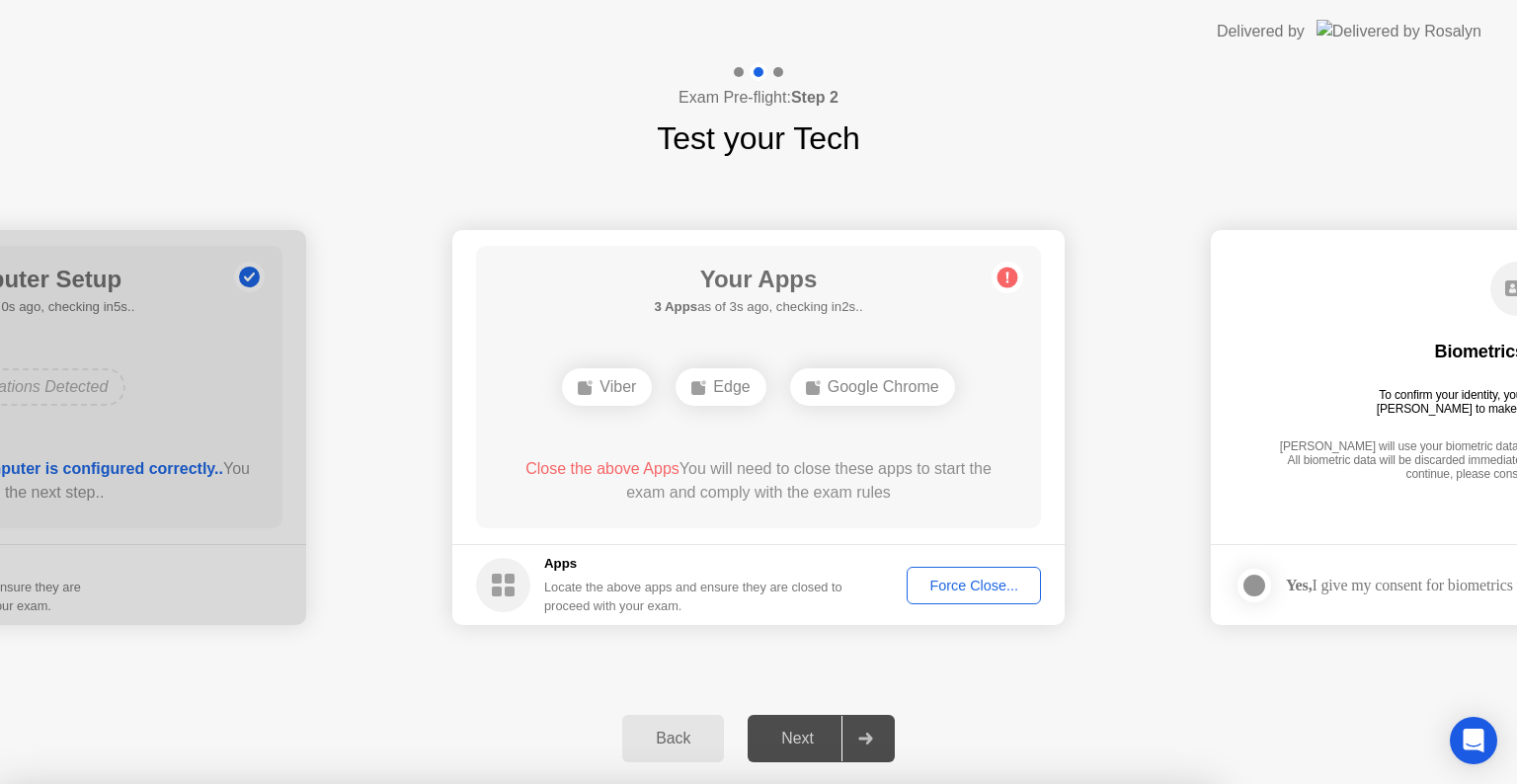 click on "Confirm" at bounding box center (673, 1057) 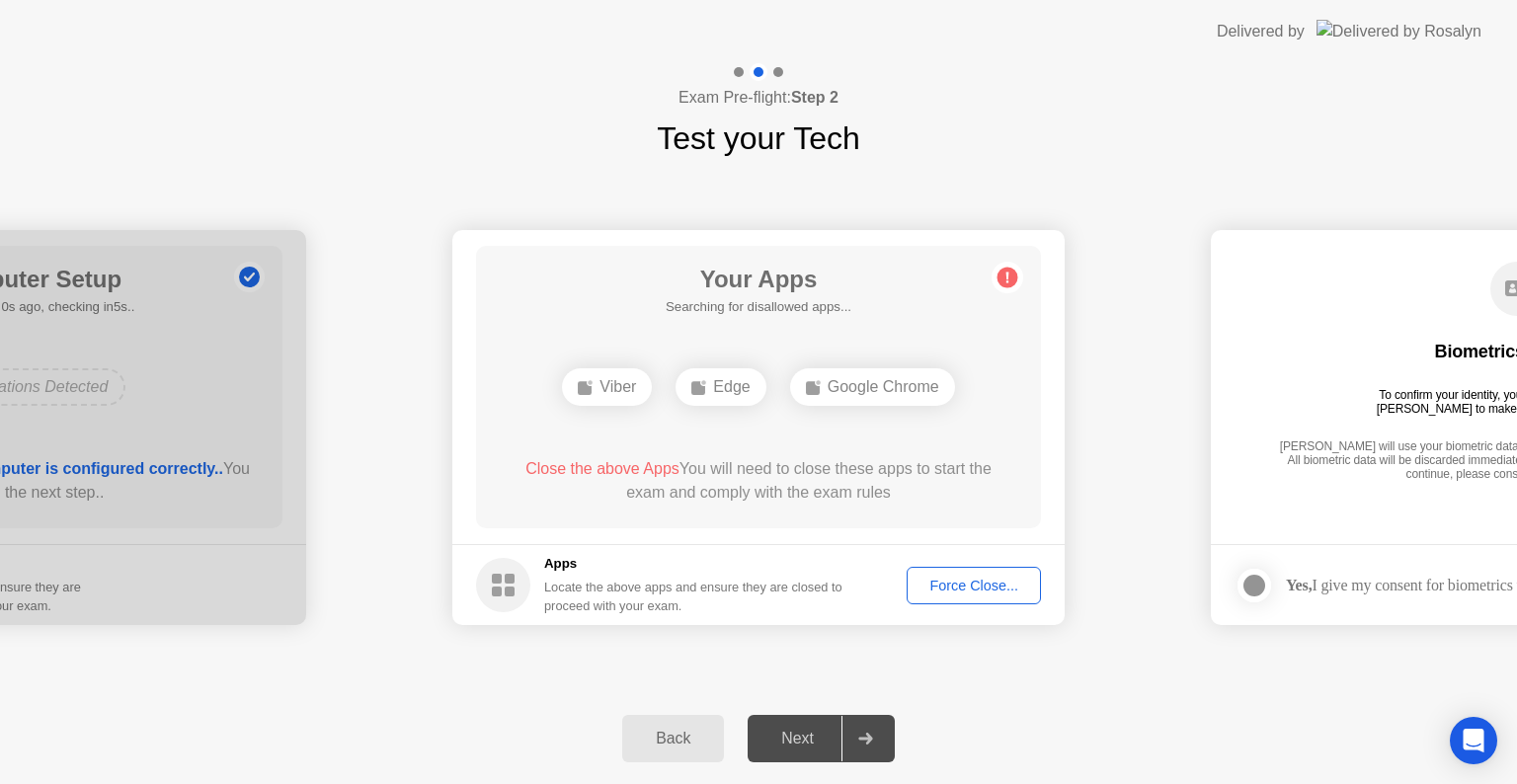 click on "Force Close..." 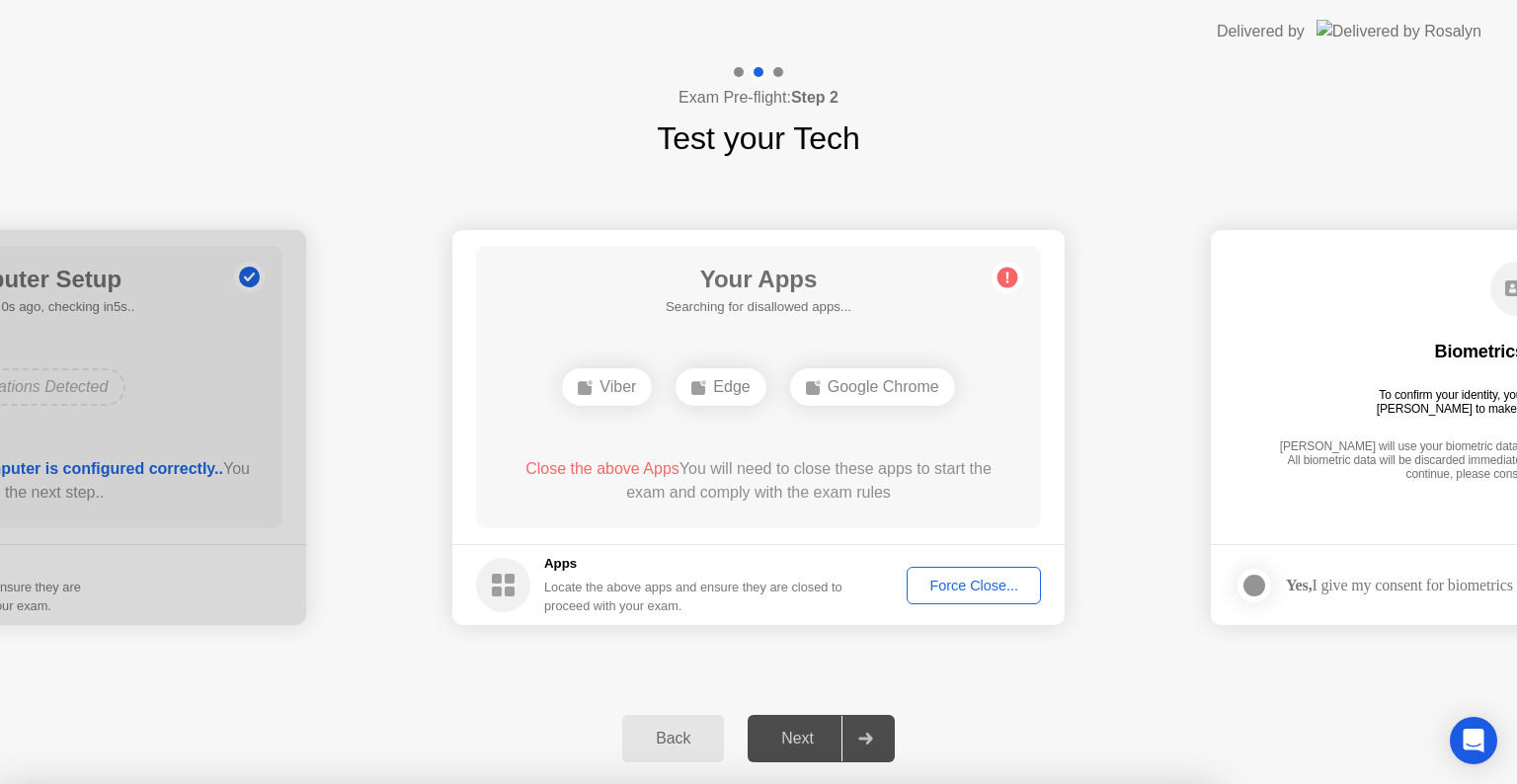 click on "Edge" at bounding box center [569, 990] 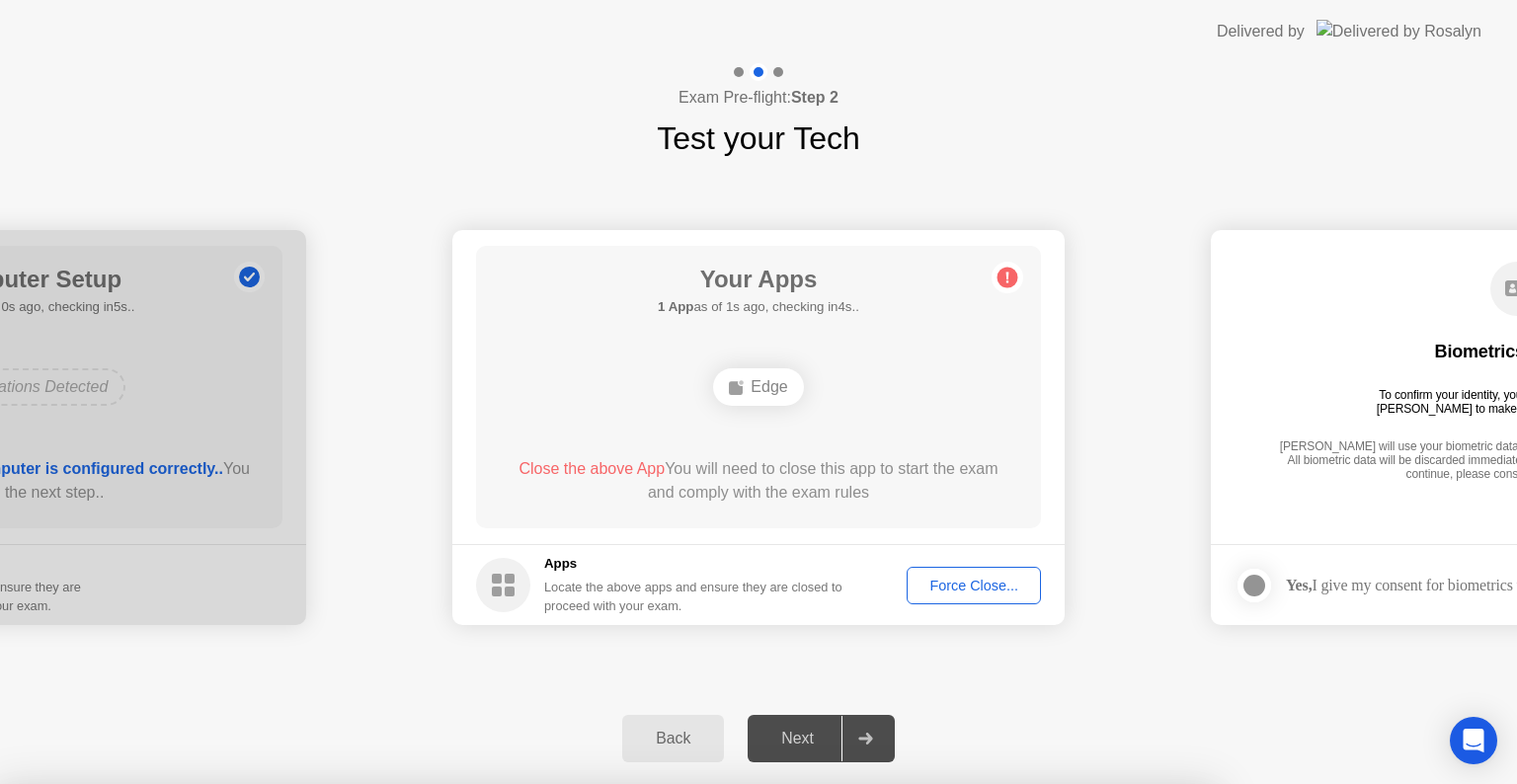 click on "Confirm" at bounding box center (673, 1057) 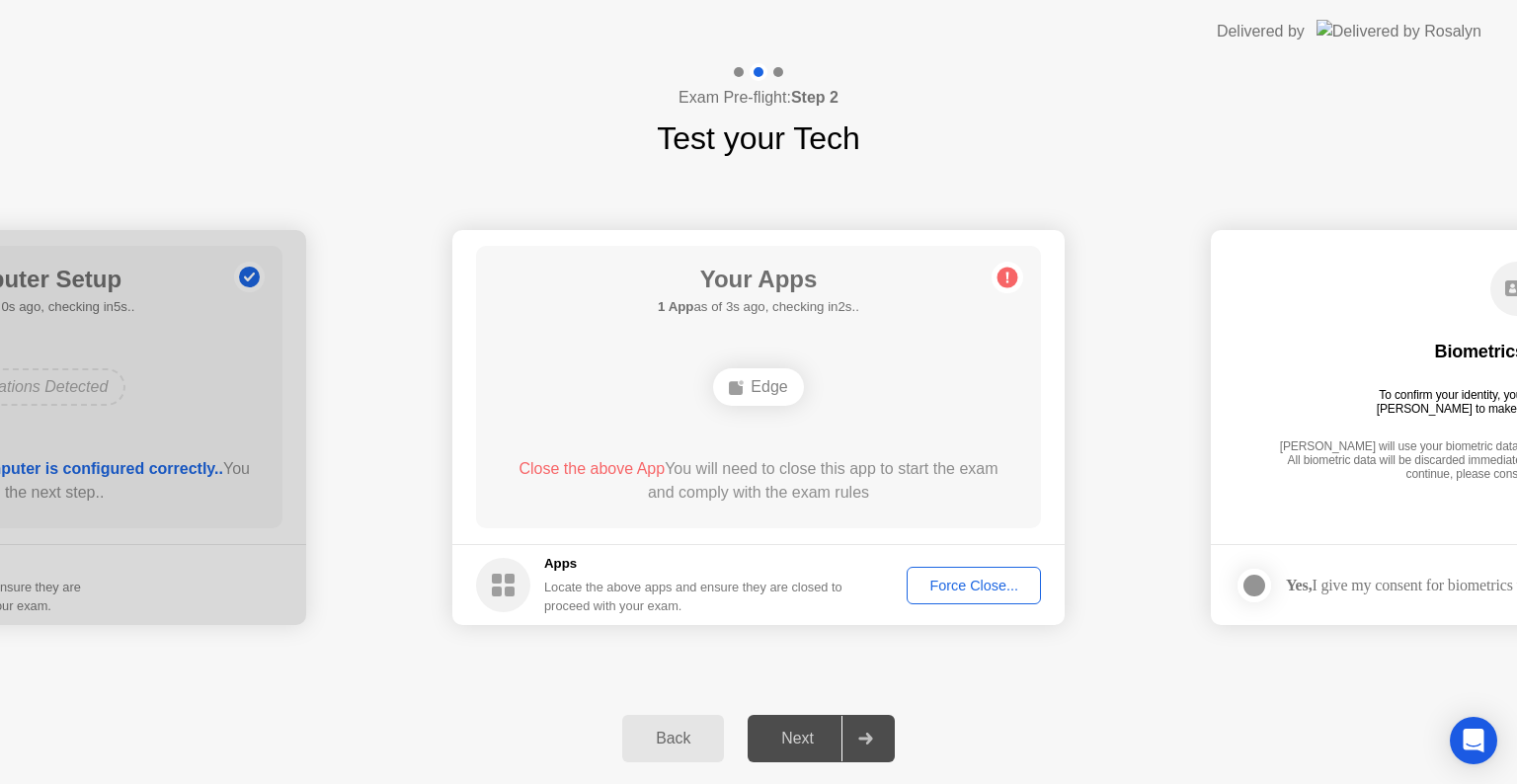 click on "Force Close..." 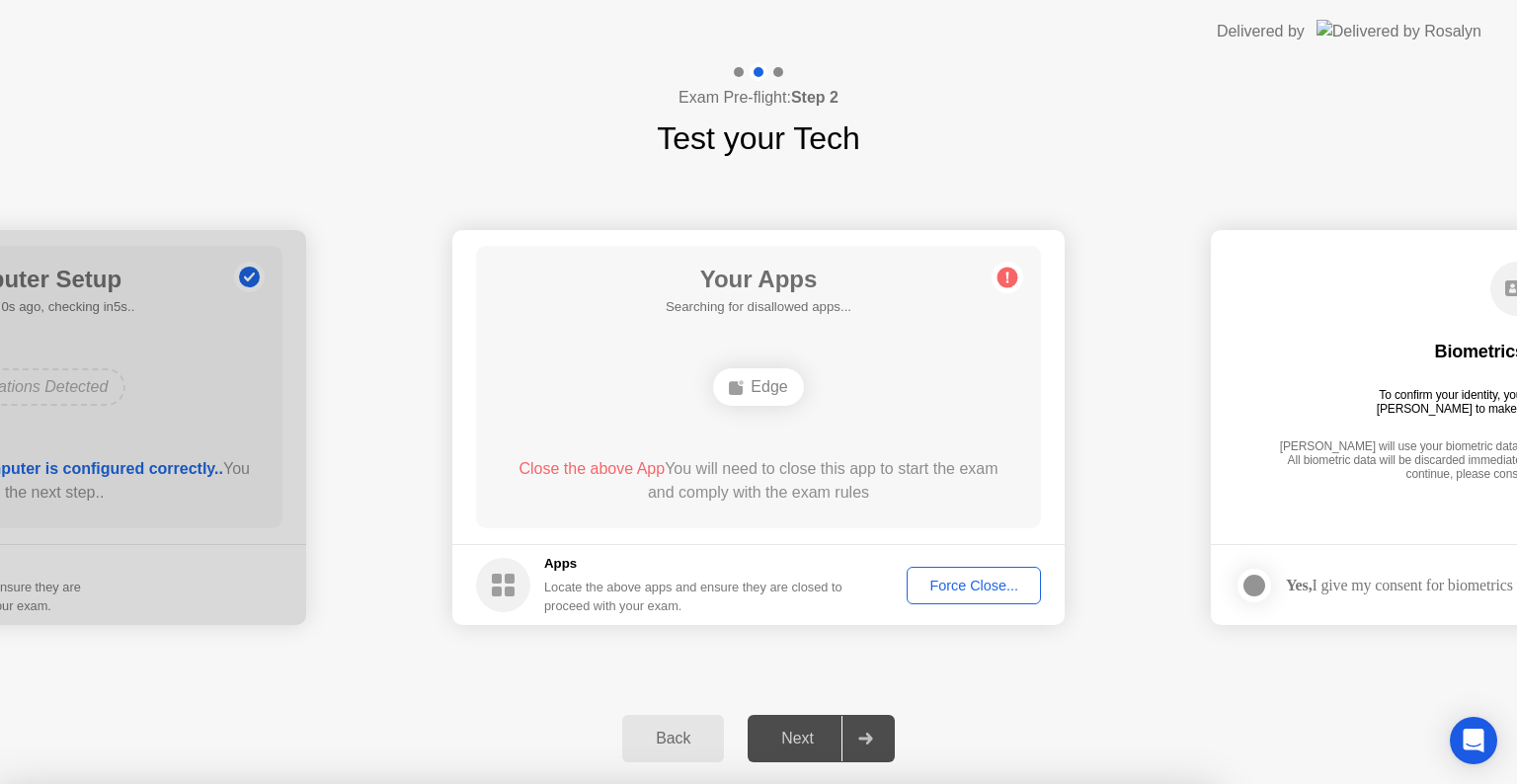 click on "Confirm" at bounding box center [673, 1057] 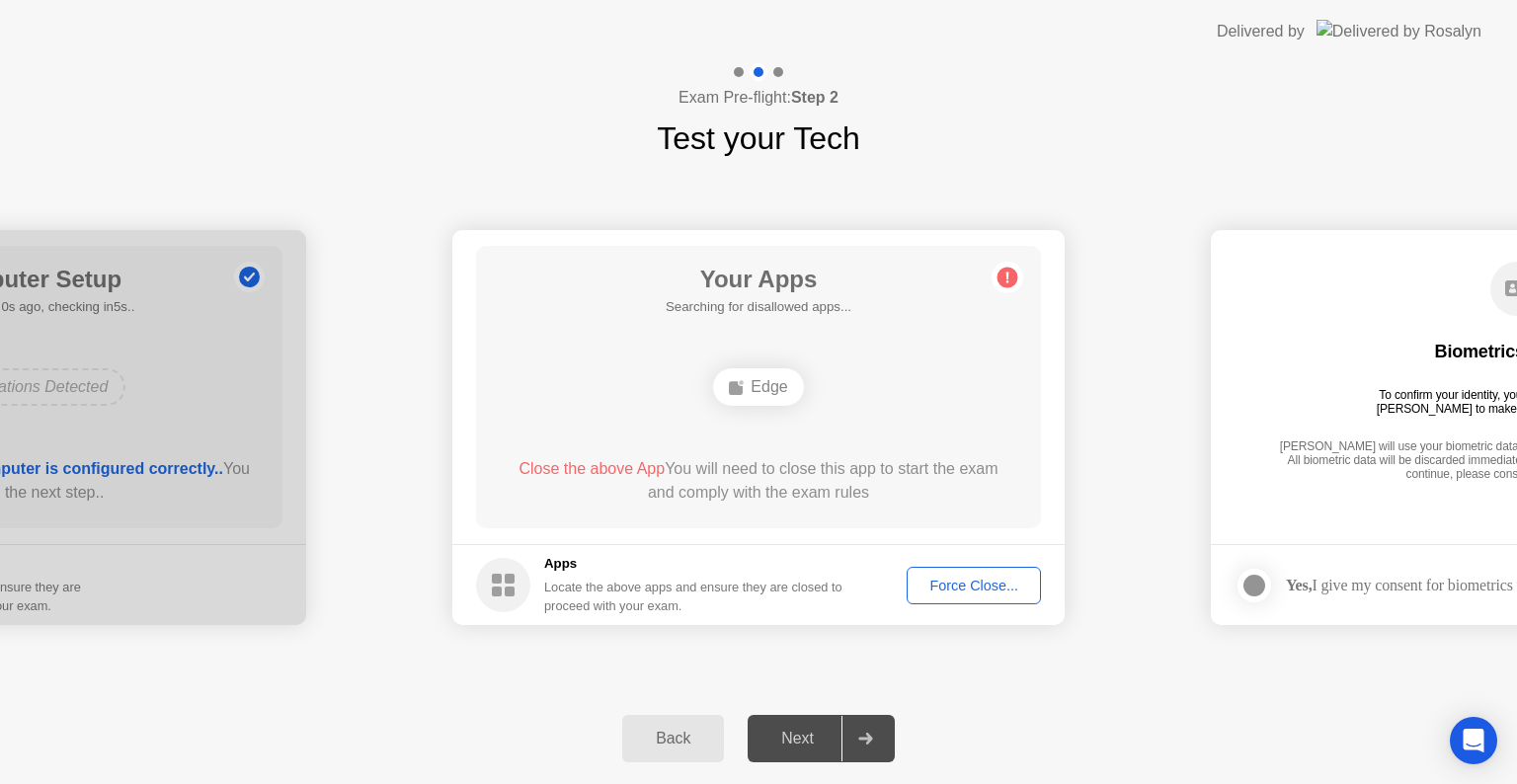 click on "Force Close..." 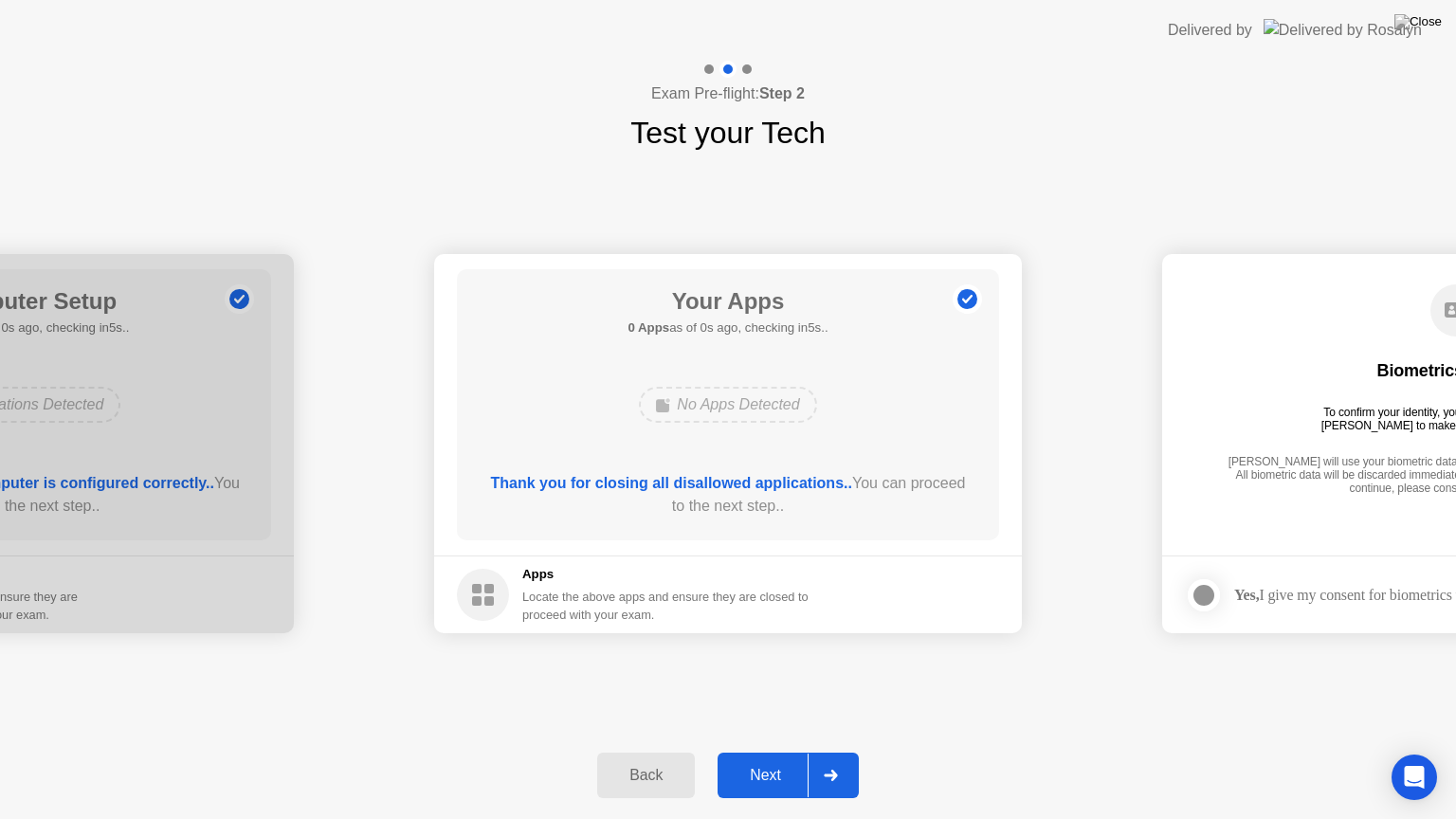 click on "Your Apps 0 Apps  as of 0s ago, checking in5s..  No Apps Detected  Thank you for closing all disallowed applications..  You can proceed to the next step.." 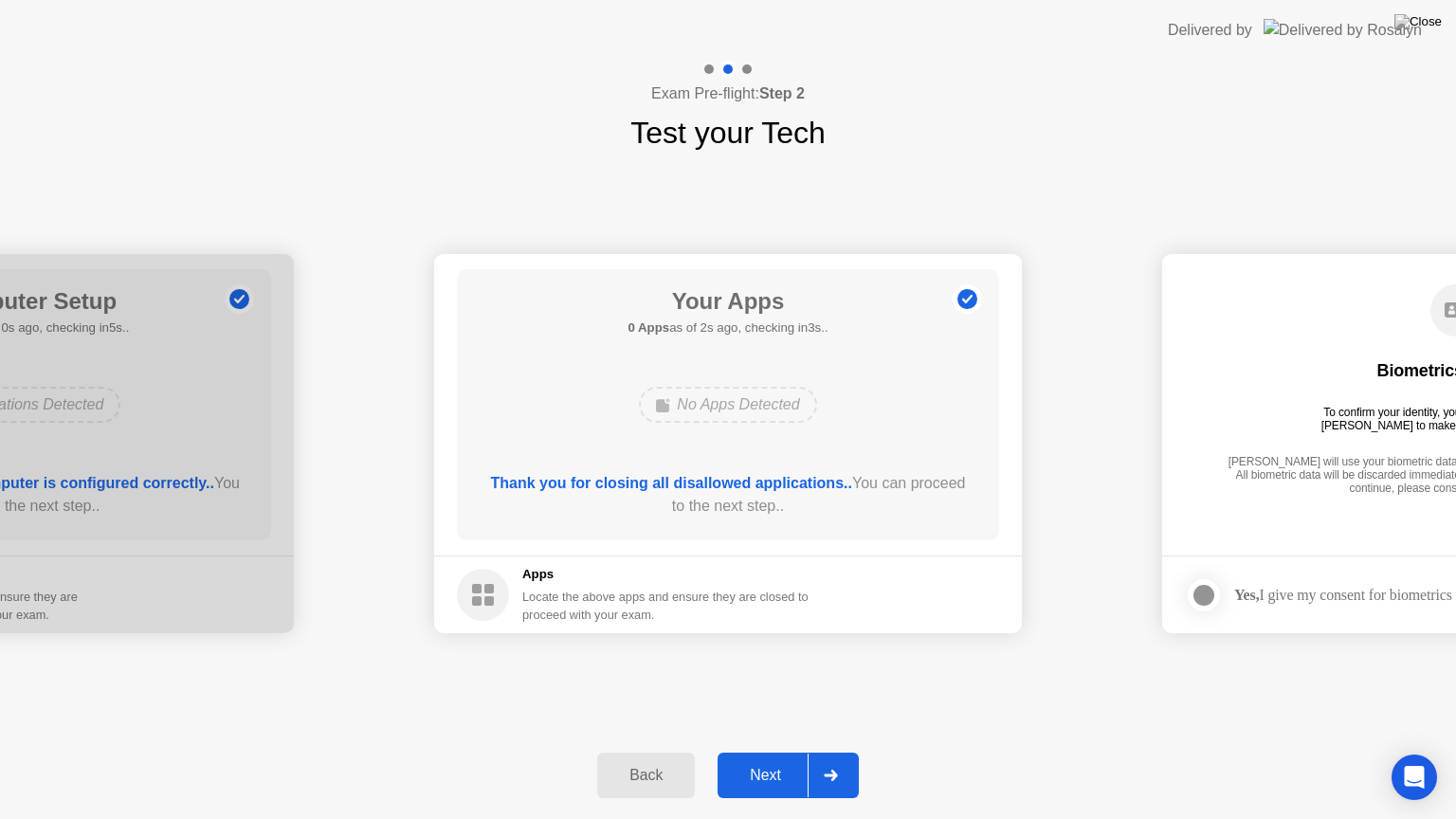 click on "Next" 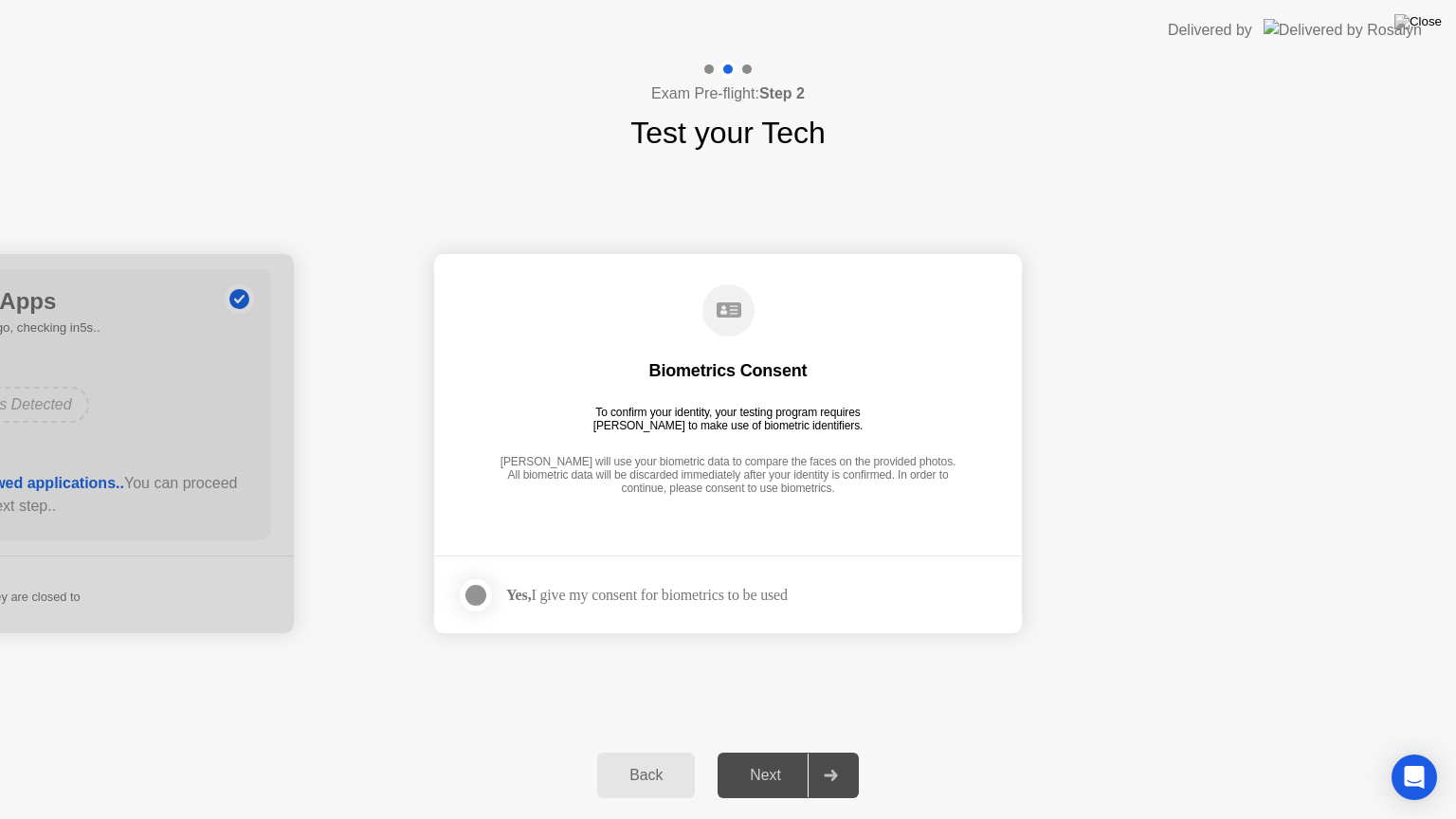 click 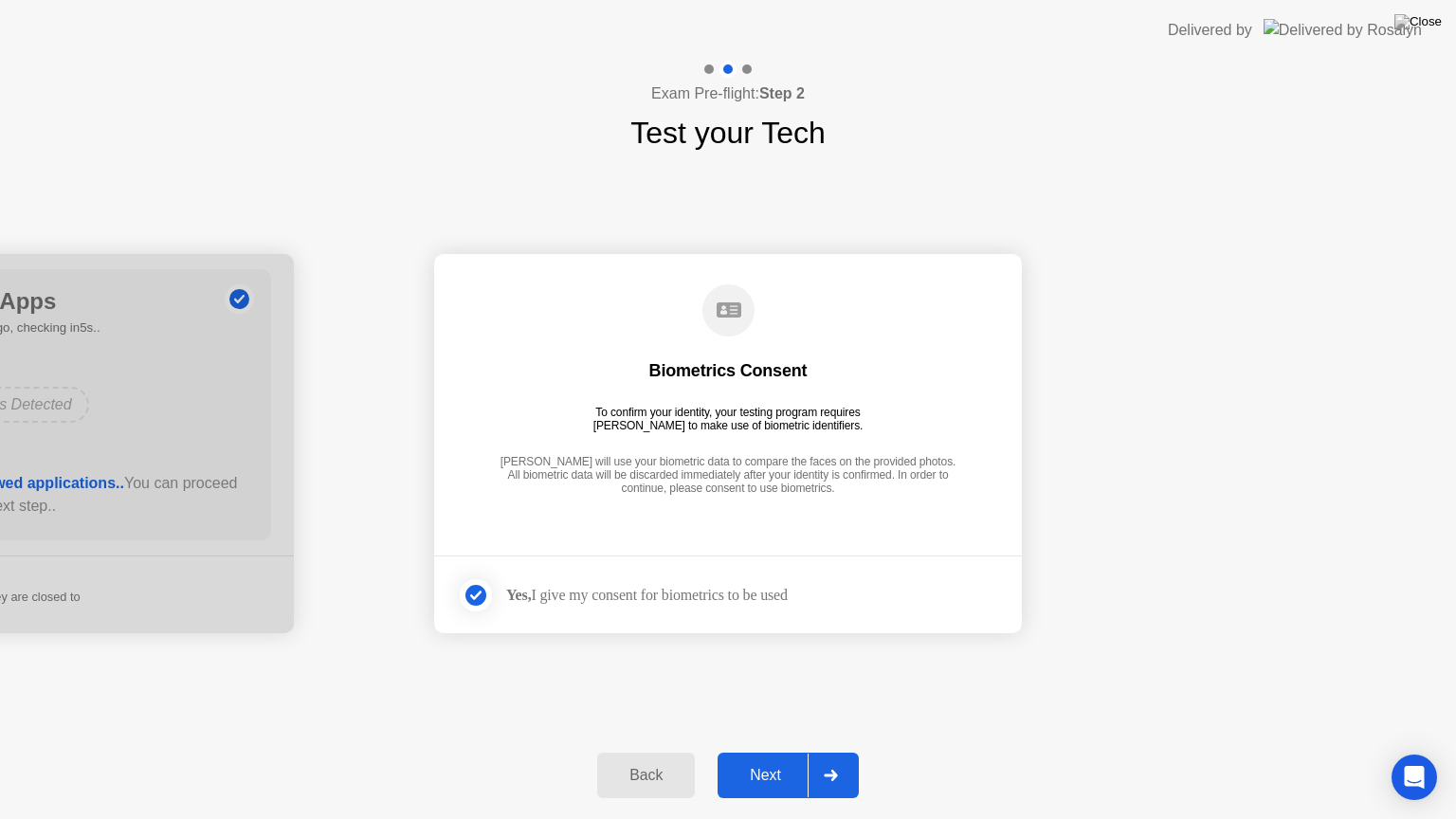click on "Next" 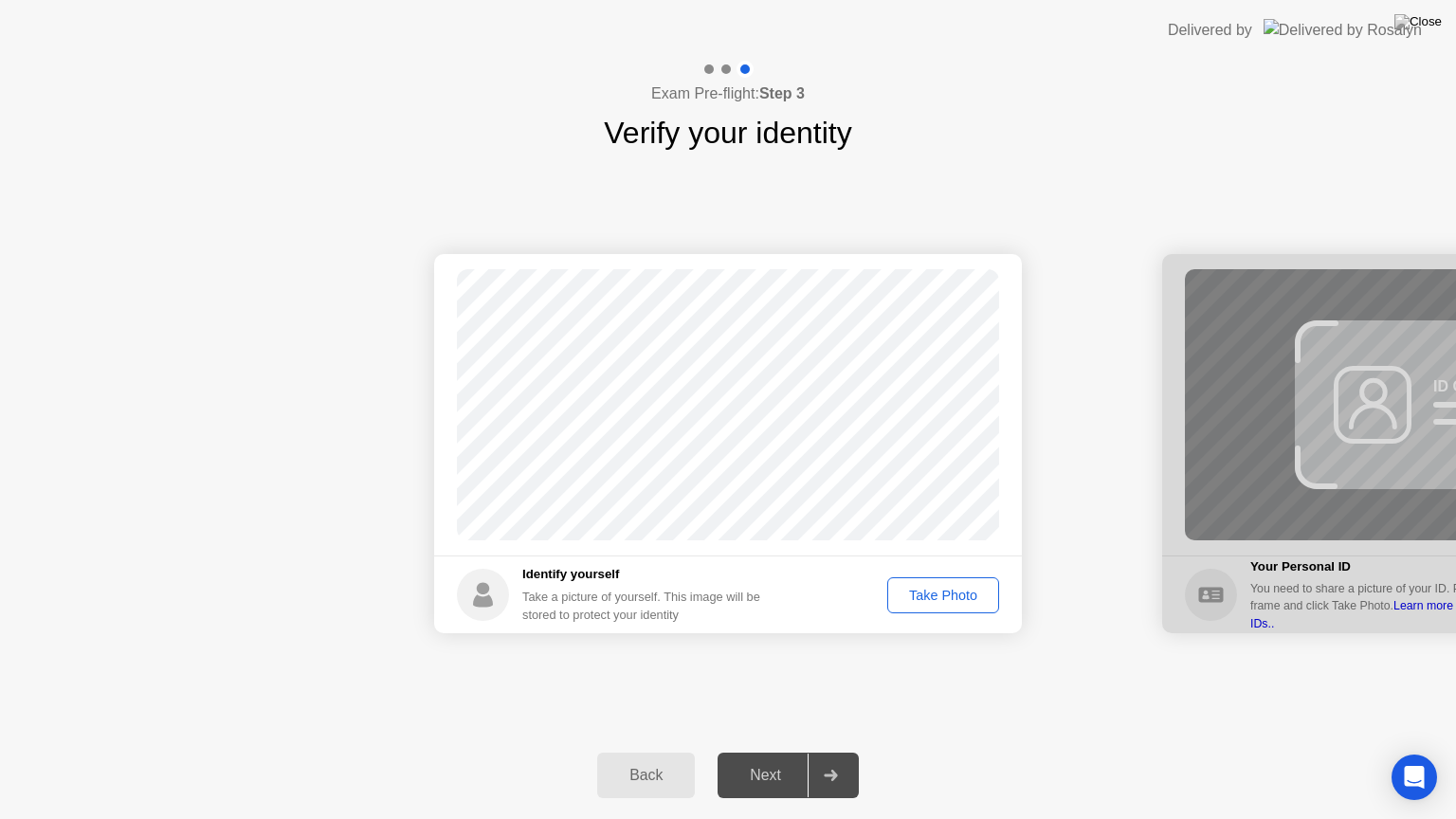 click on "Take Photo" 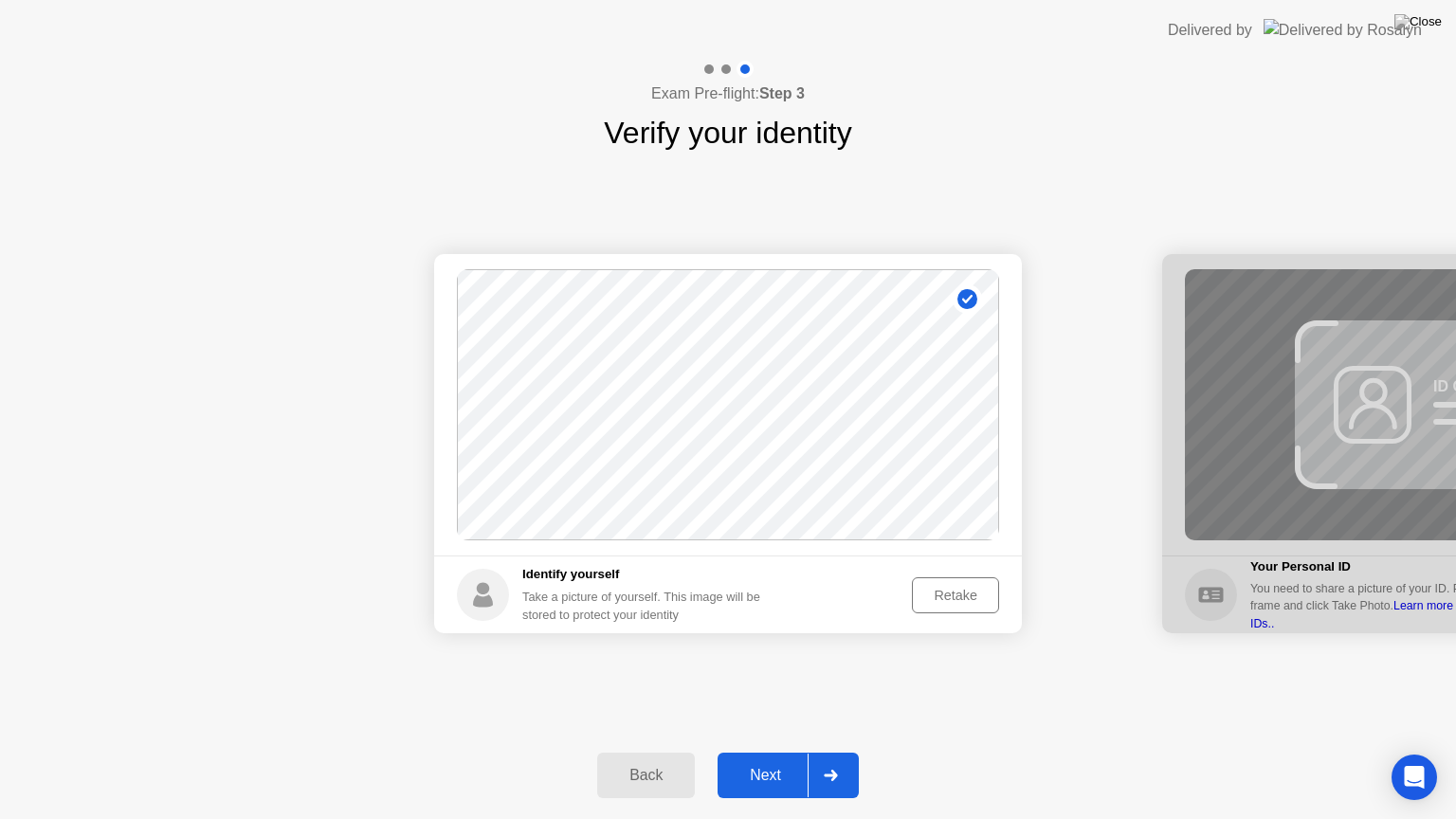 click on "Next" 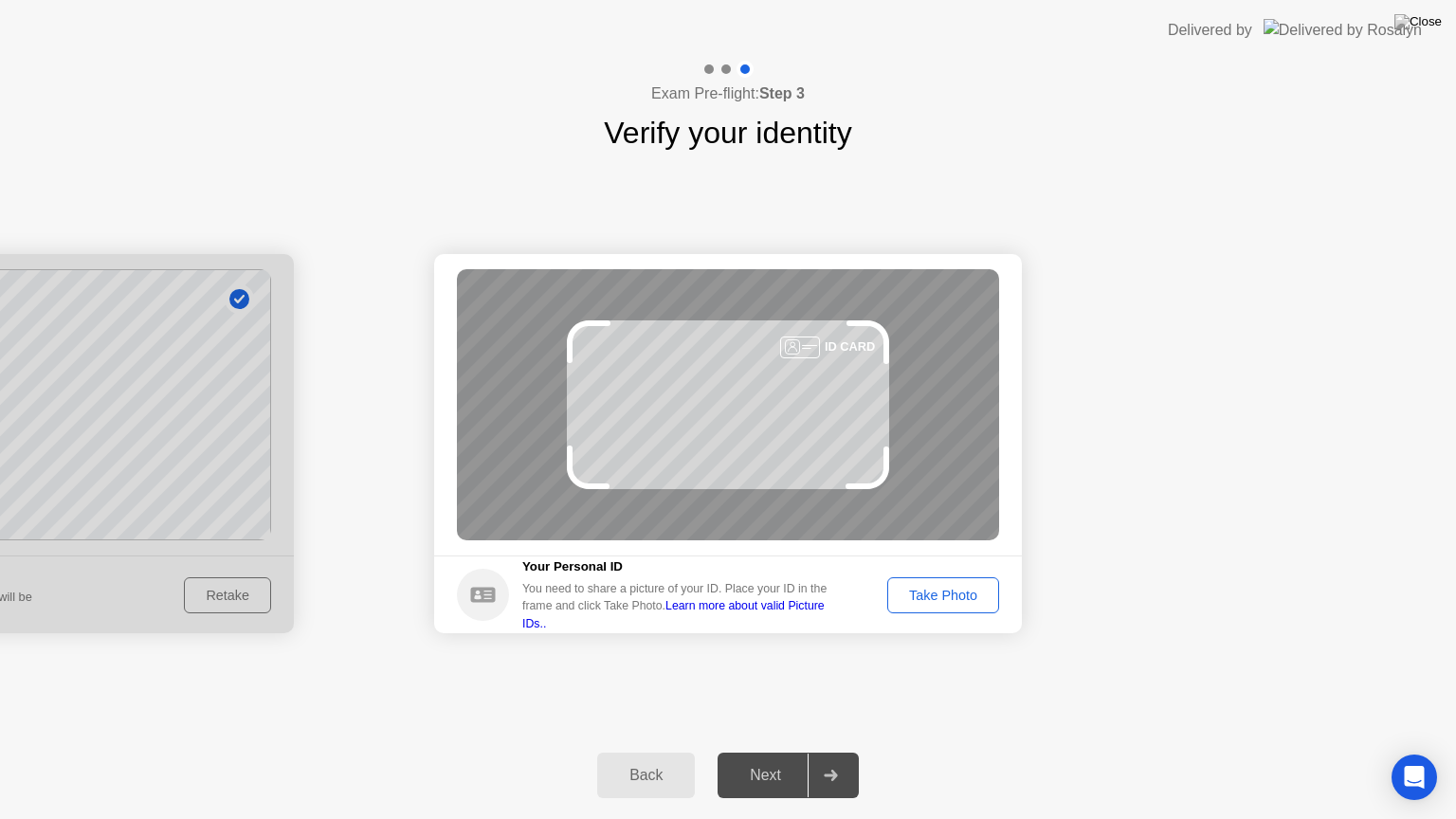 click on "Take Photo" 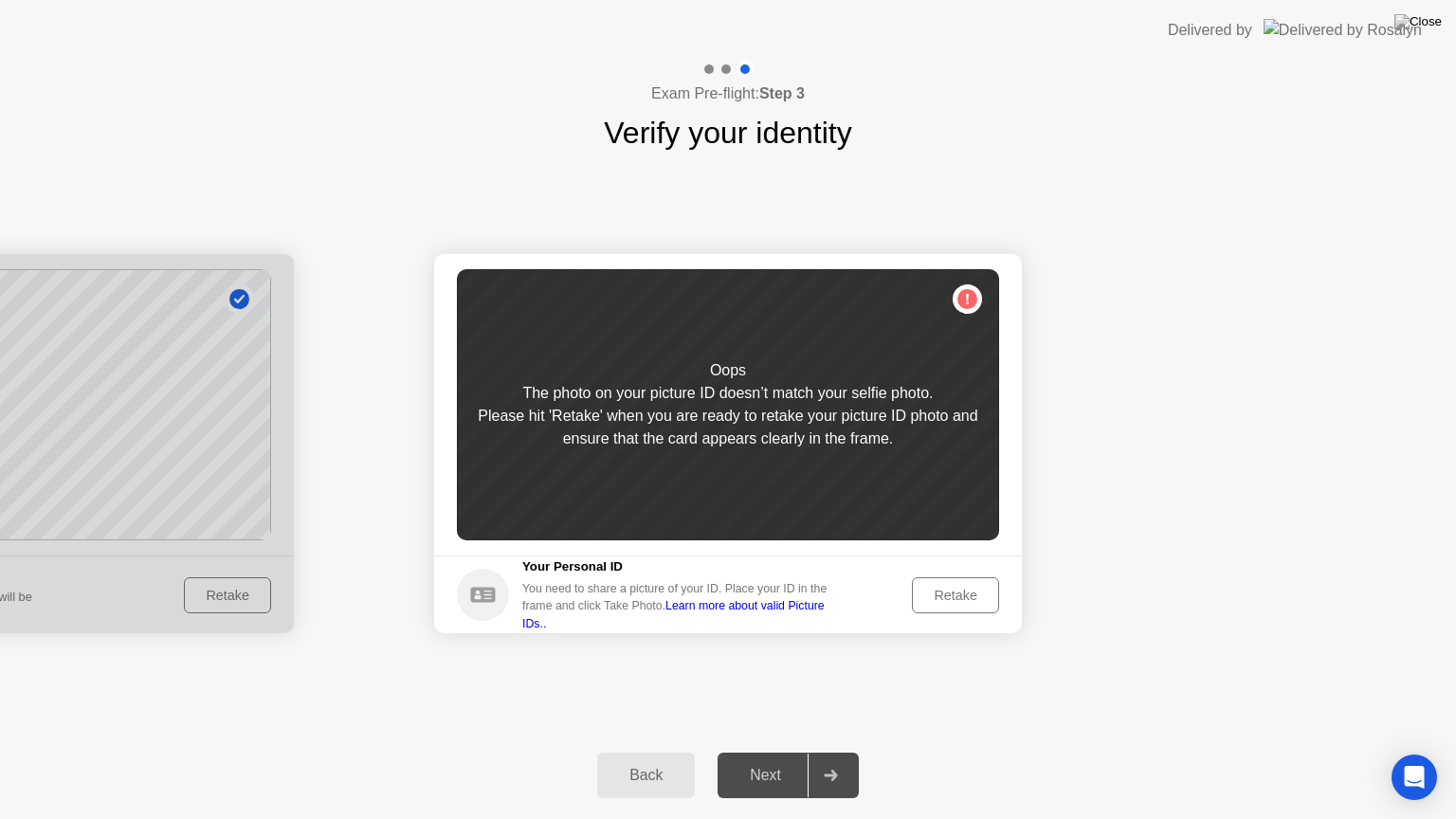 click on "Retake" 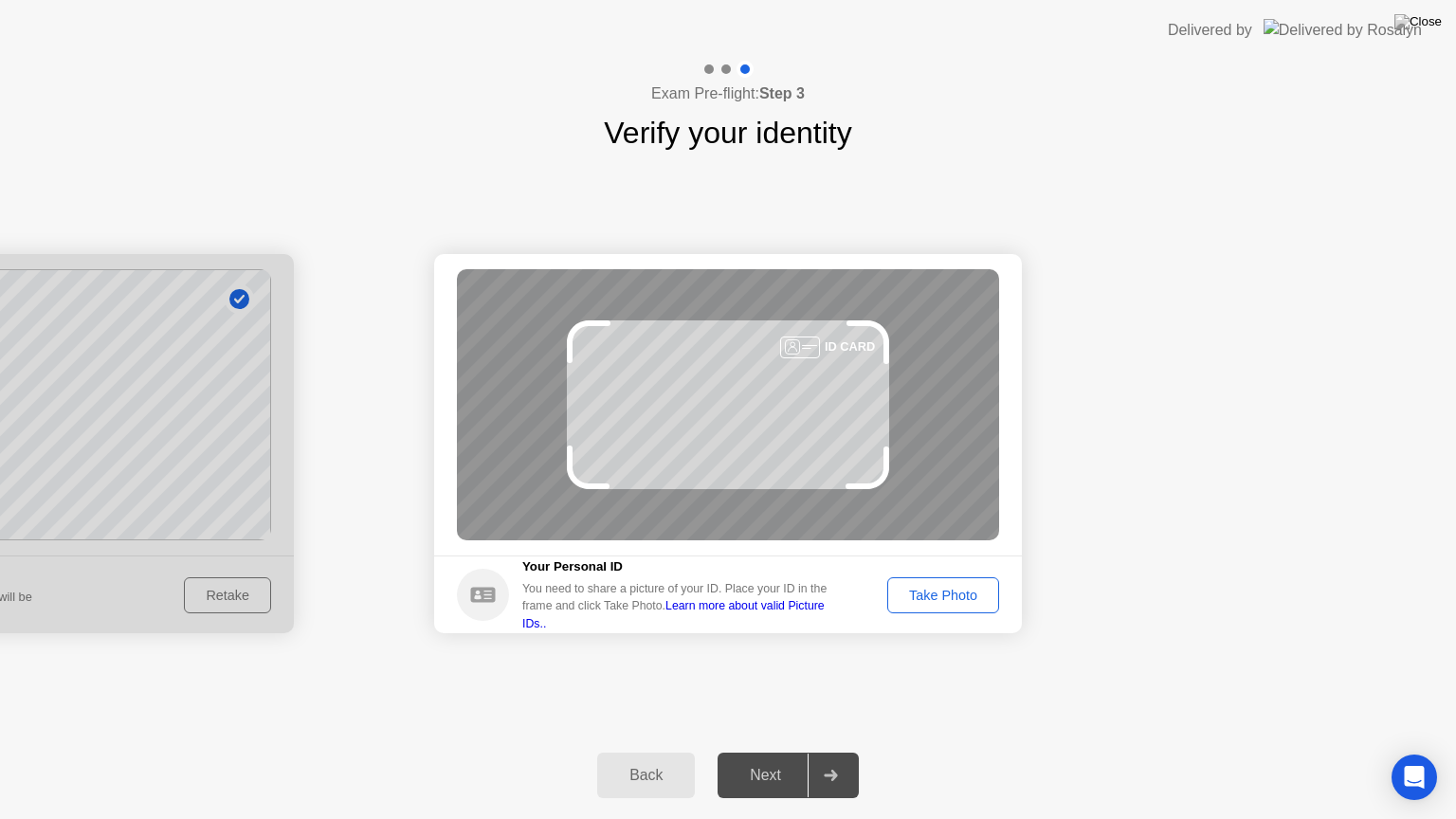 click on "Take Photo" 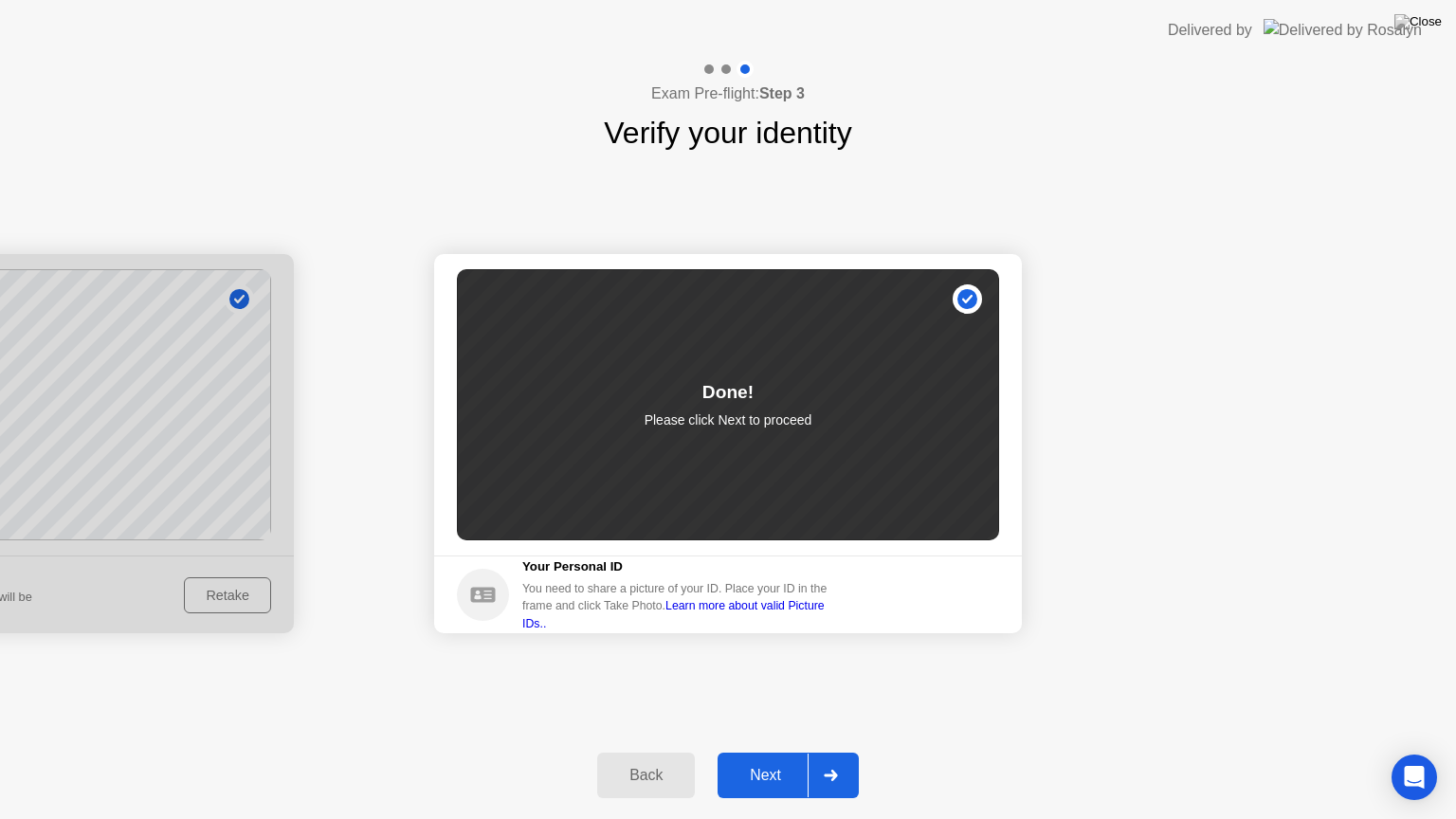 click on "Next" 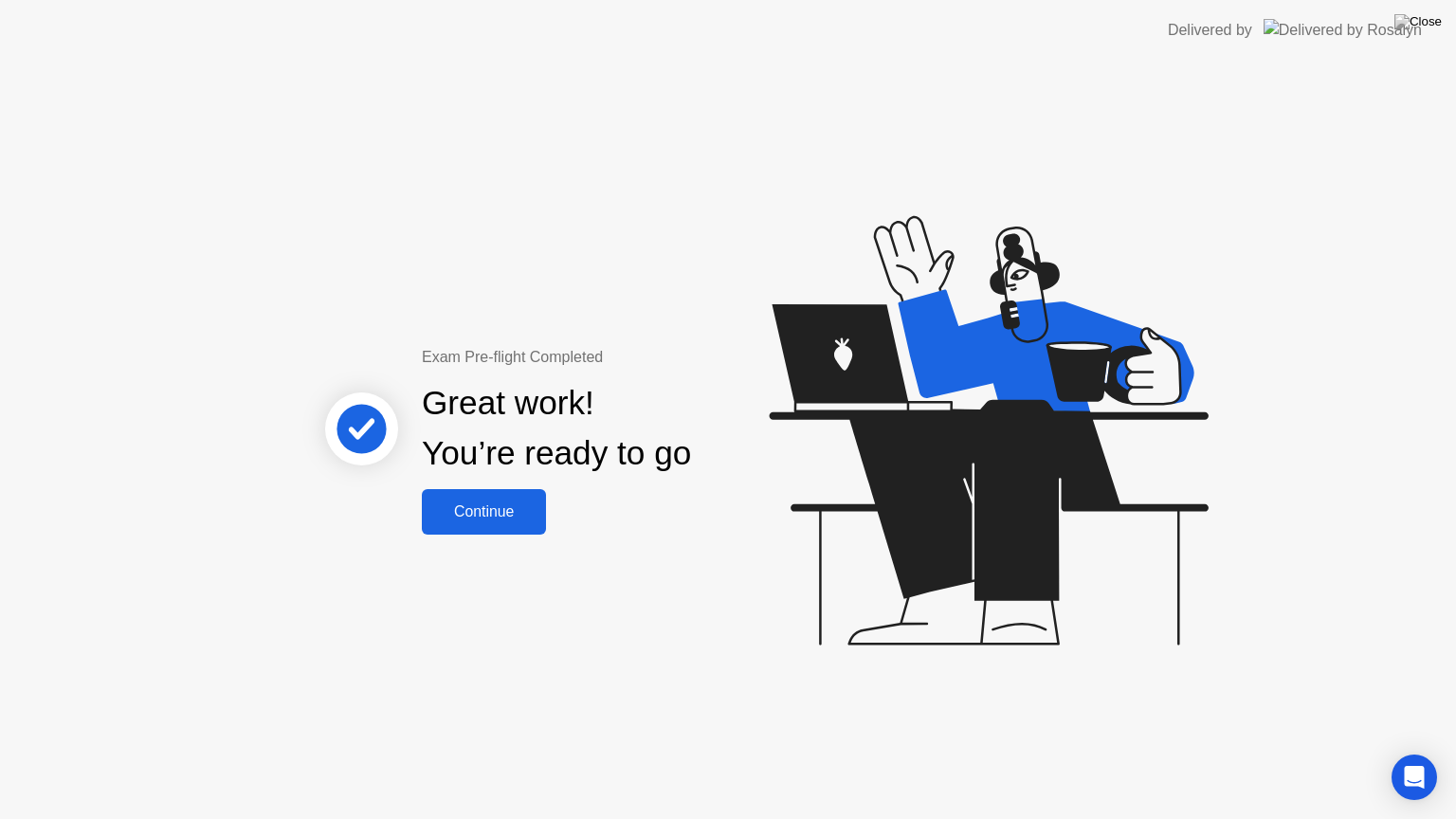 click on "Continue" 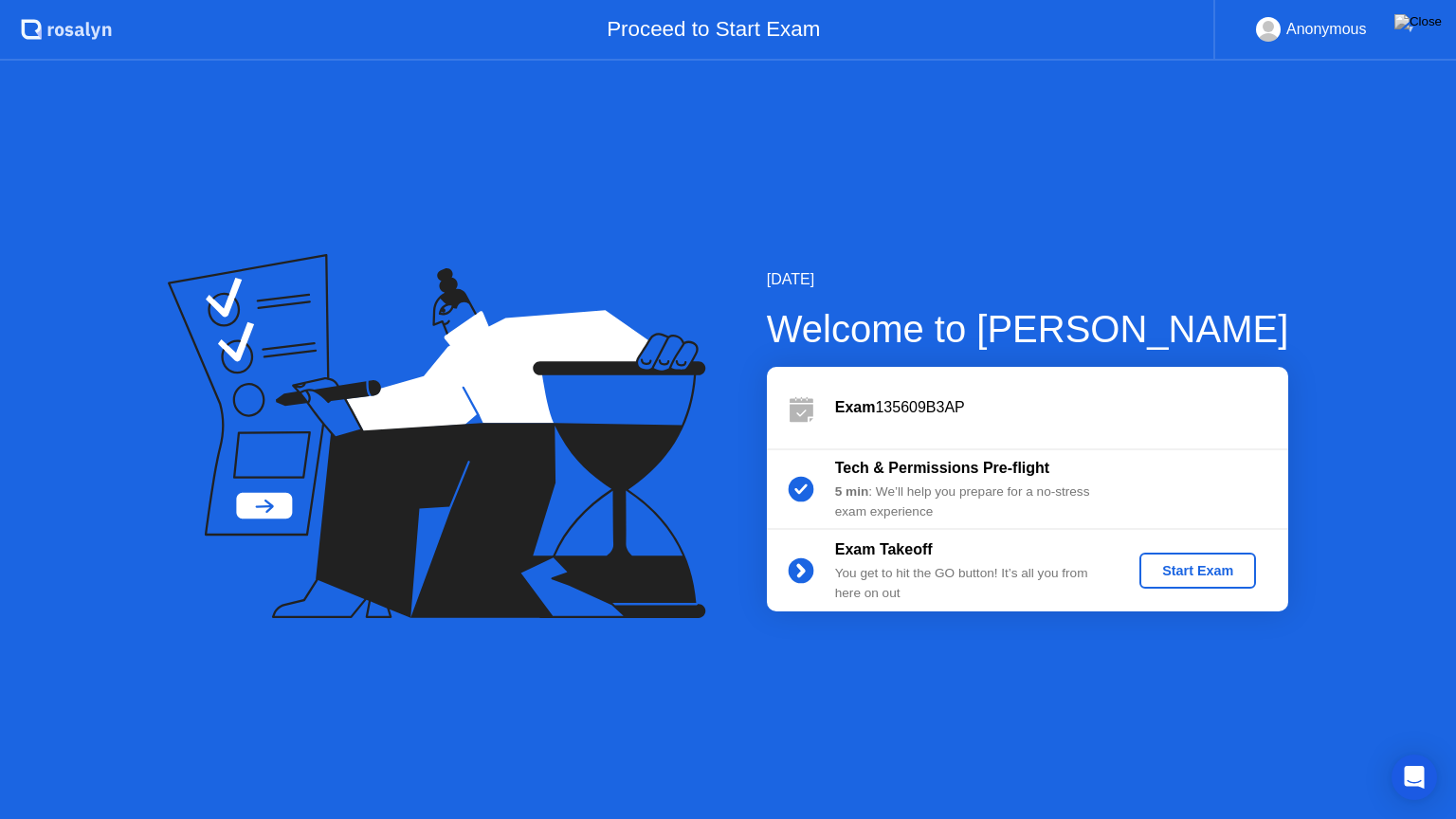 click on "Start Exam" 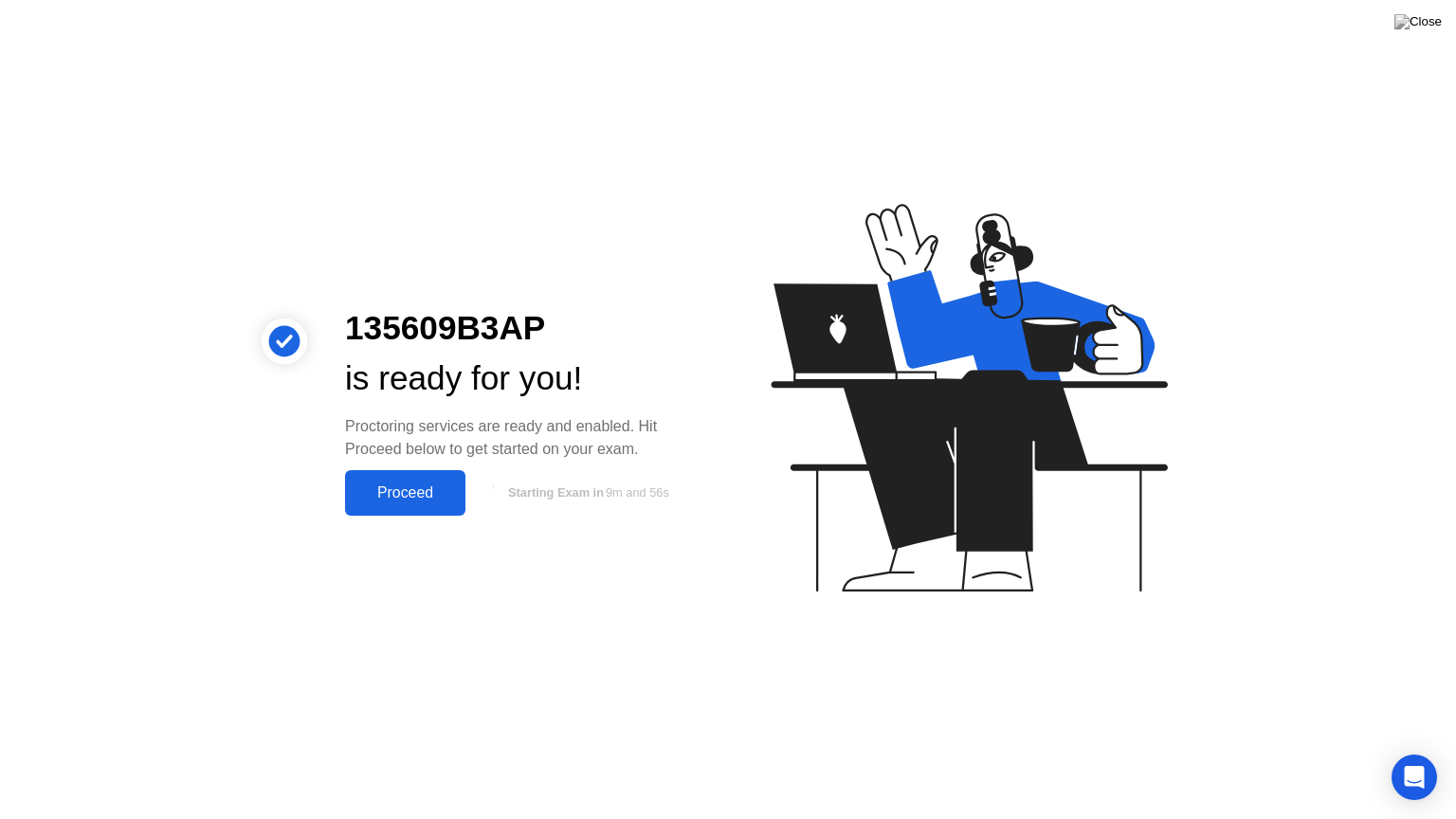 click on "Proceed" 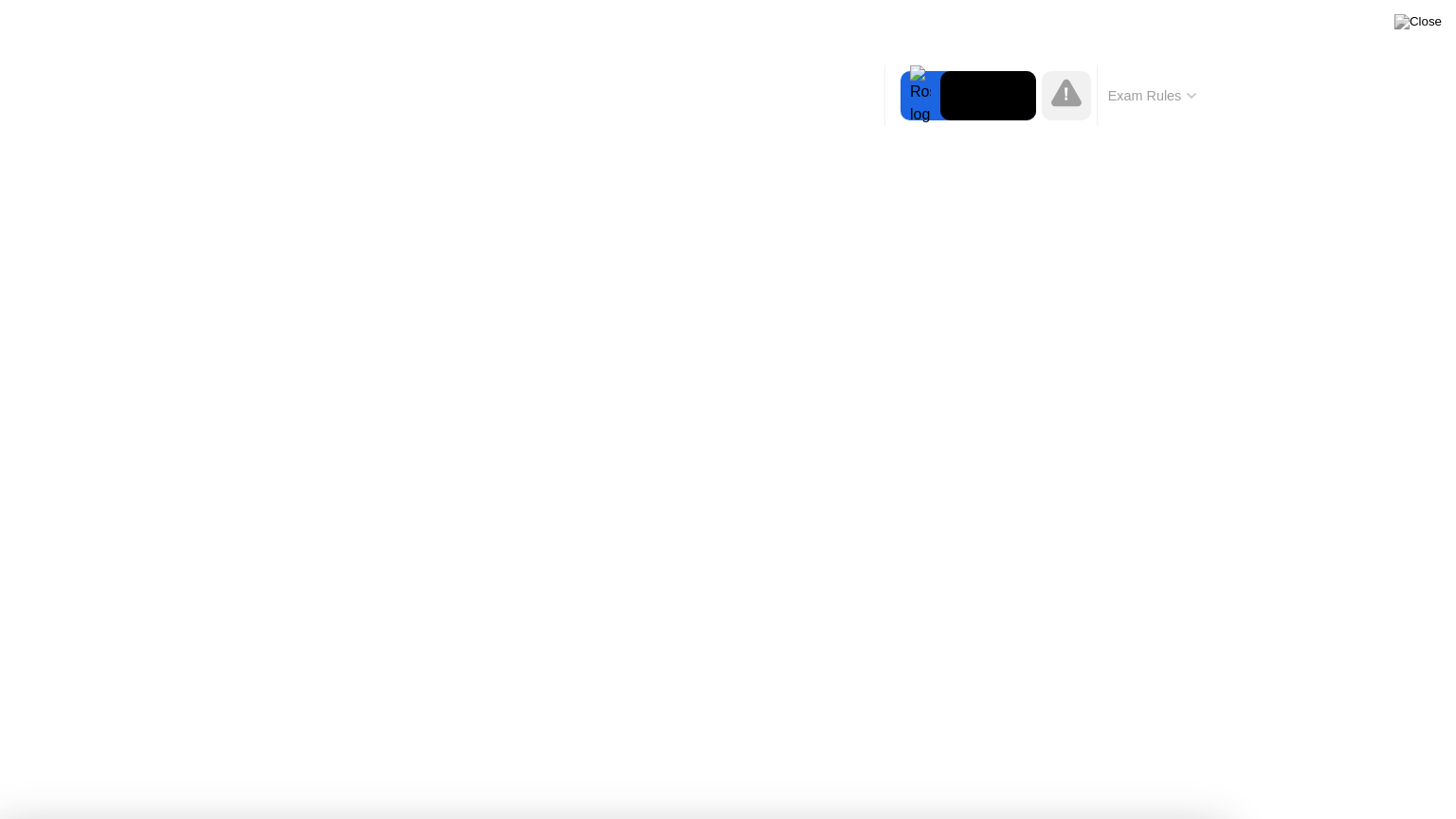 click on "Continue" at bounding box center [631, 1265] 